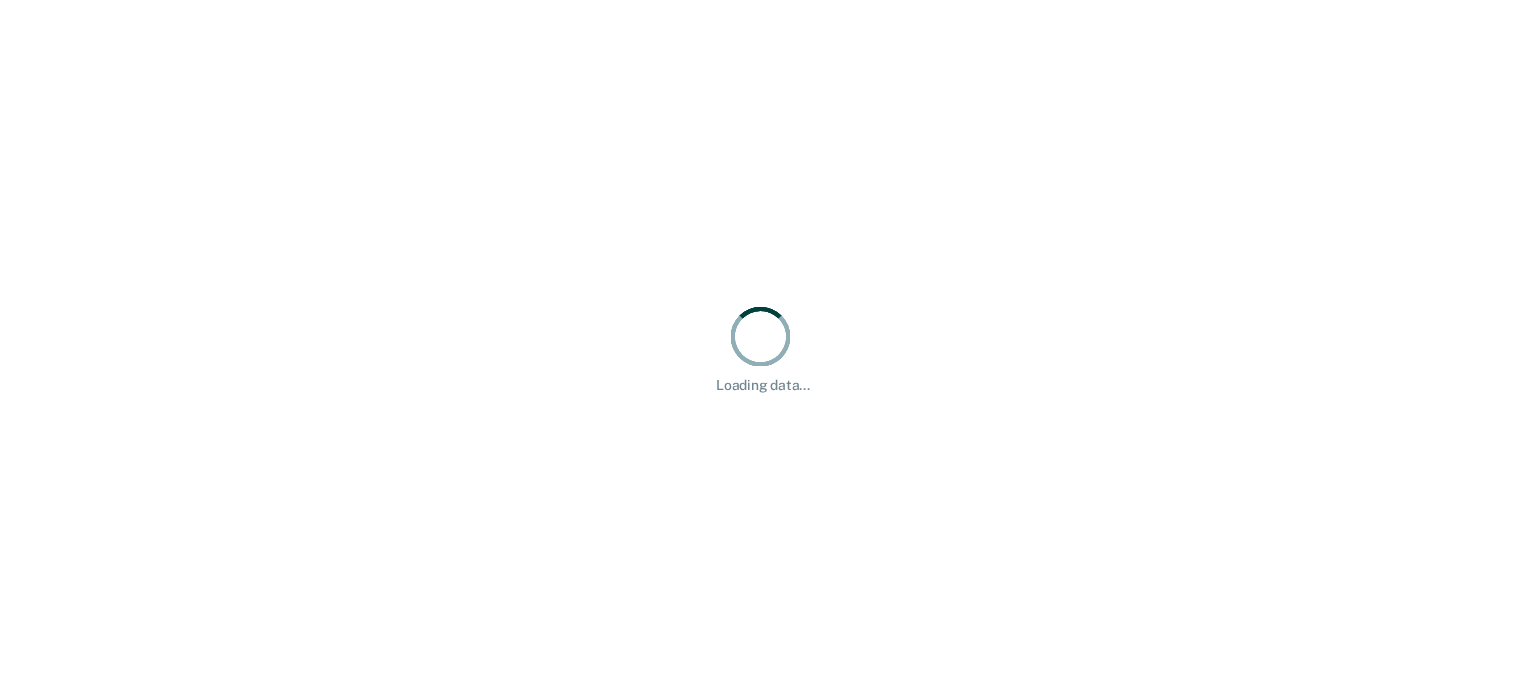 scroll, scrollTop: 0, scrollLeft: 0, axis: both 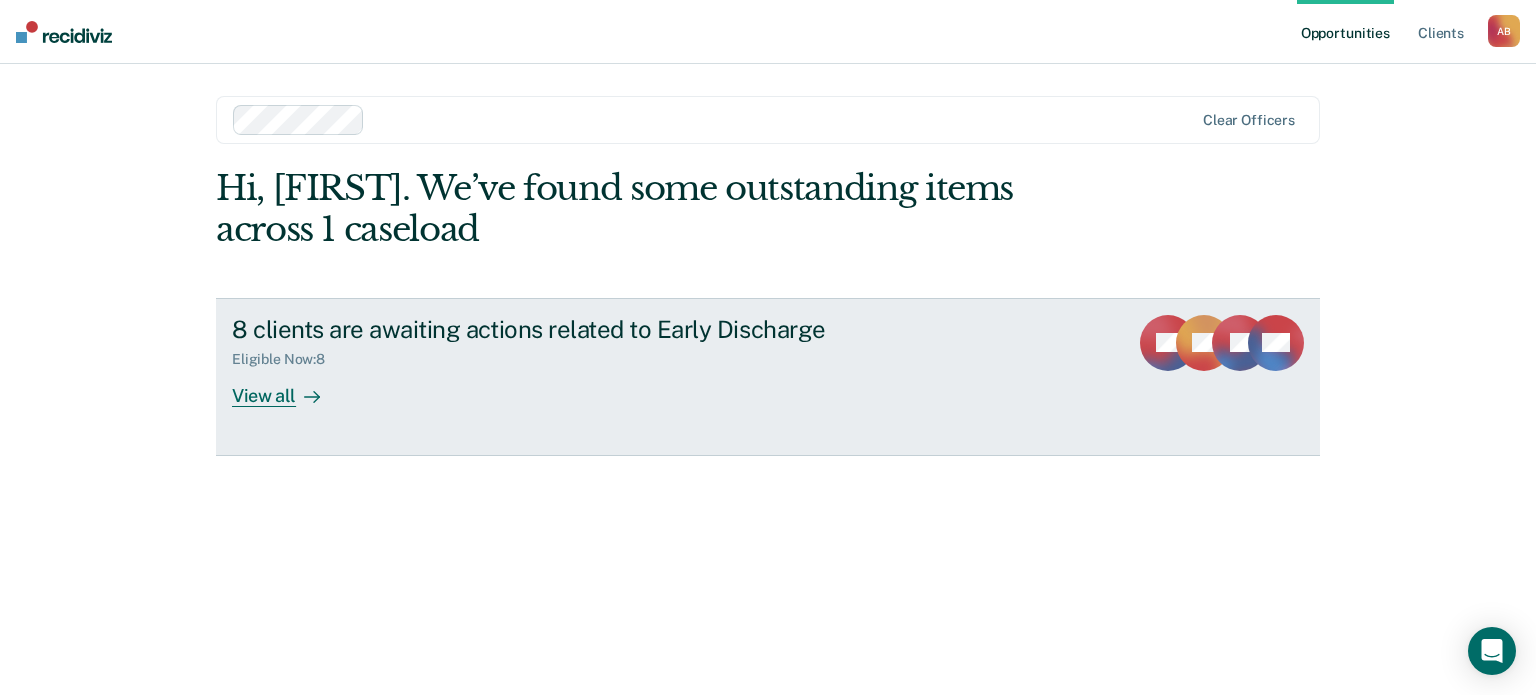 click at bounding box center (316, 396) 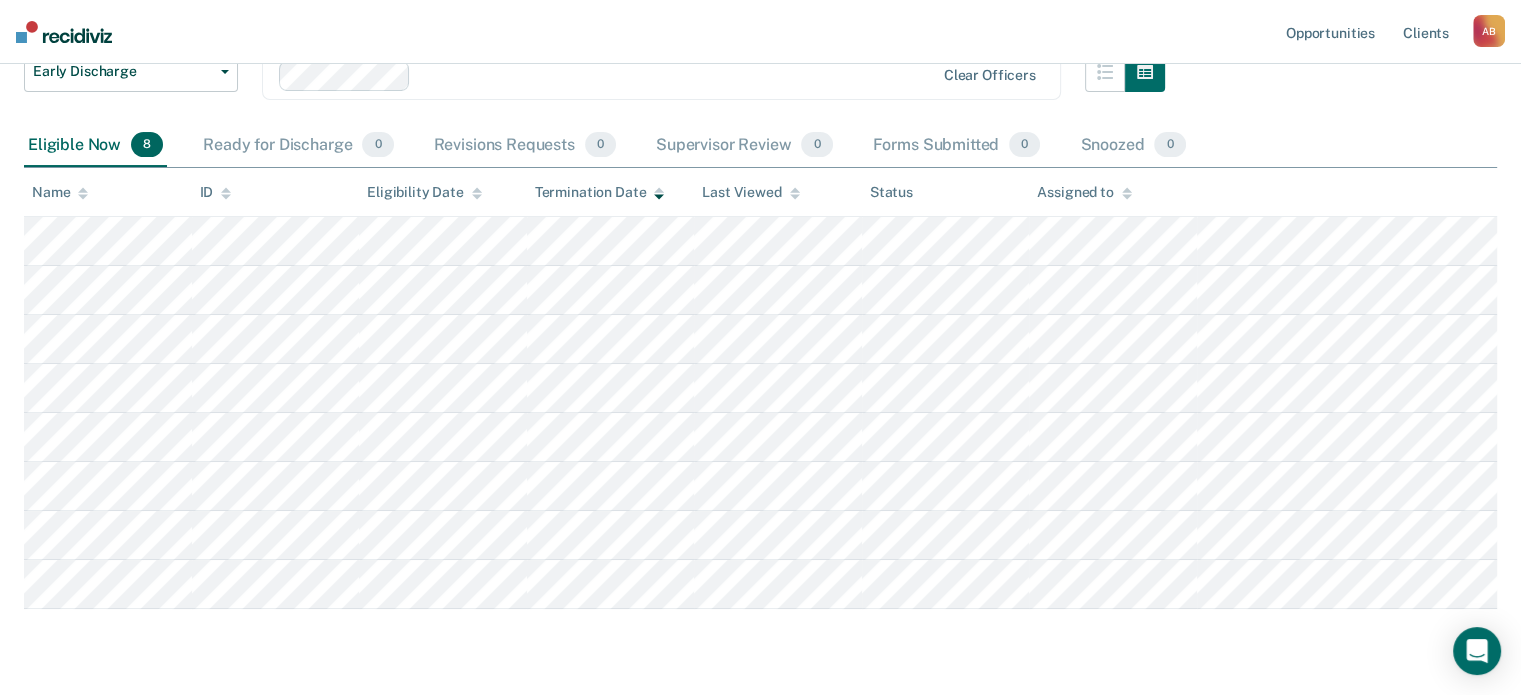 scroll, scrollTop: 158, scrollLeft: 0, axis: vertical 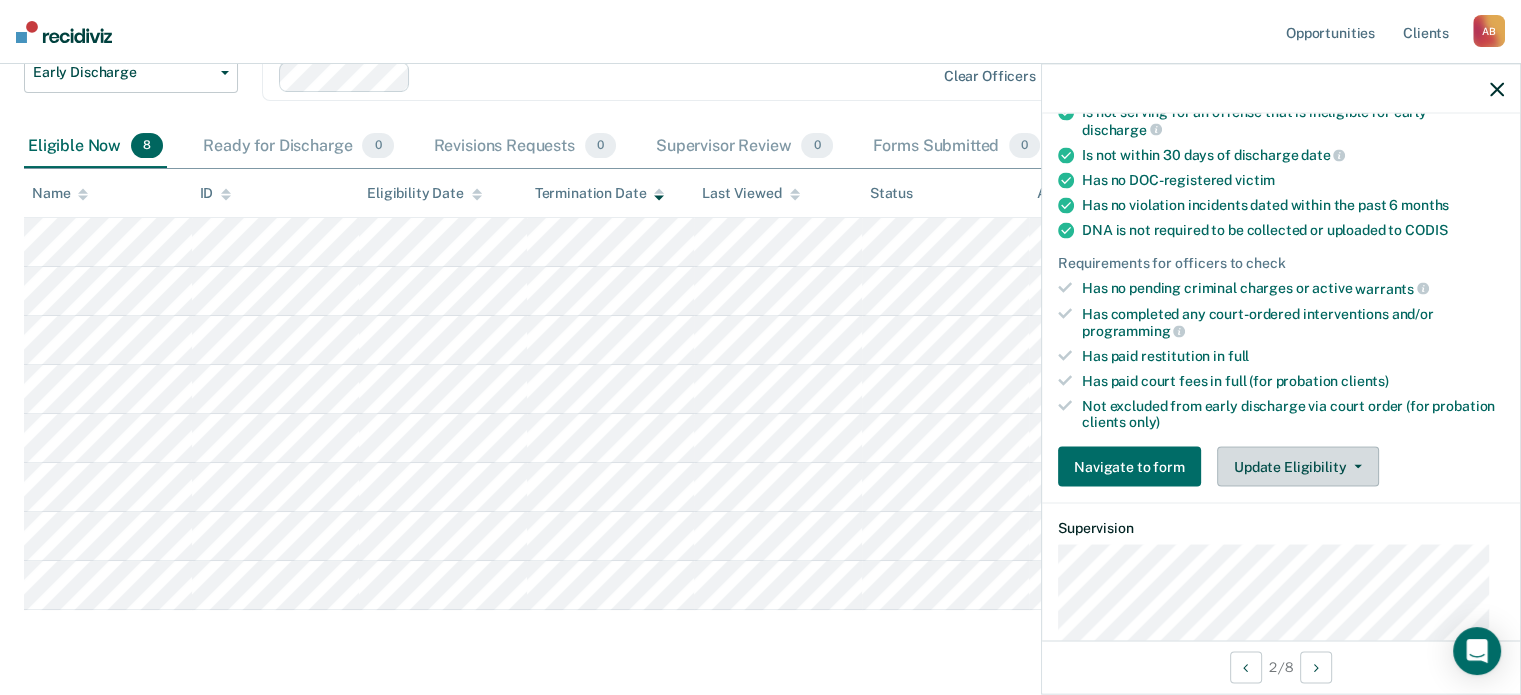 click on "Update Eligibility" at bounding box center (1298, 467) 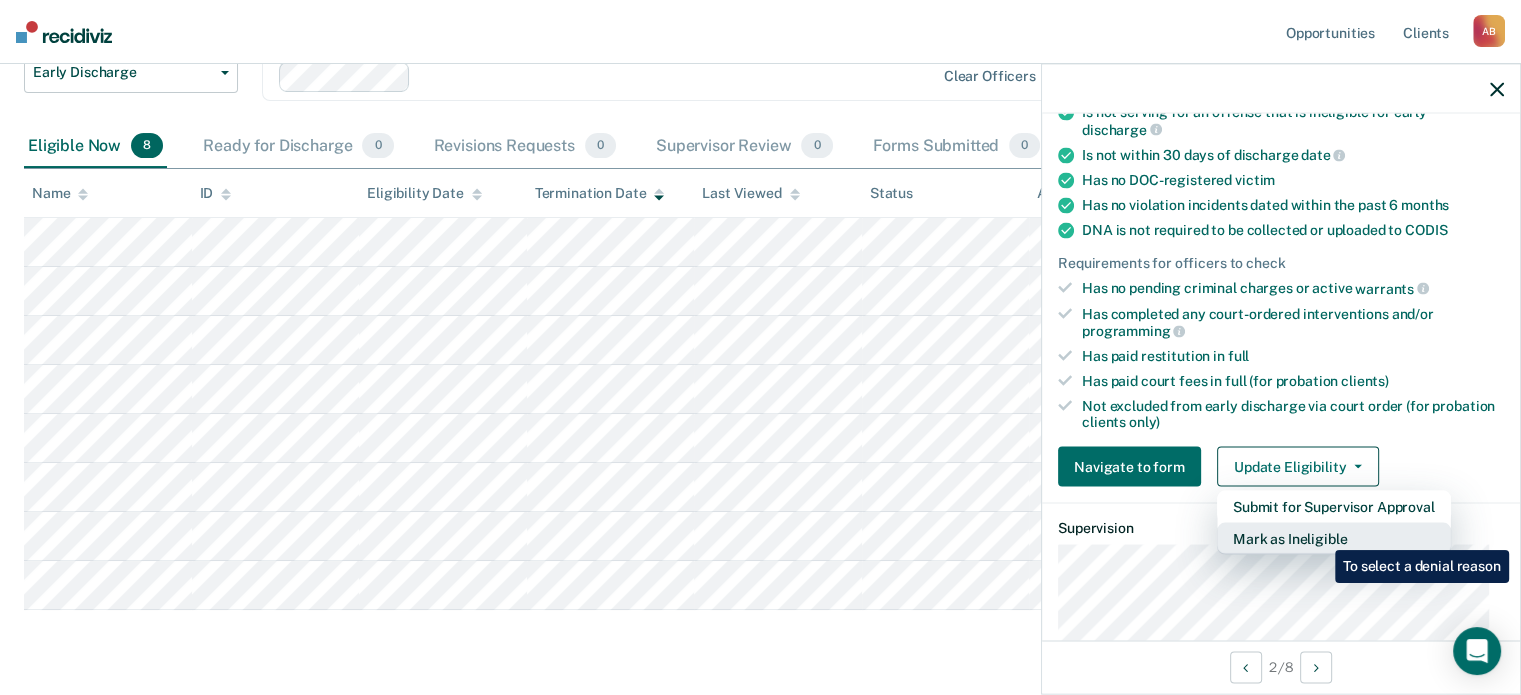 click on "Mark as Ineligible" at bounding box center (1334, 507) 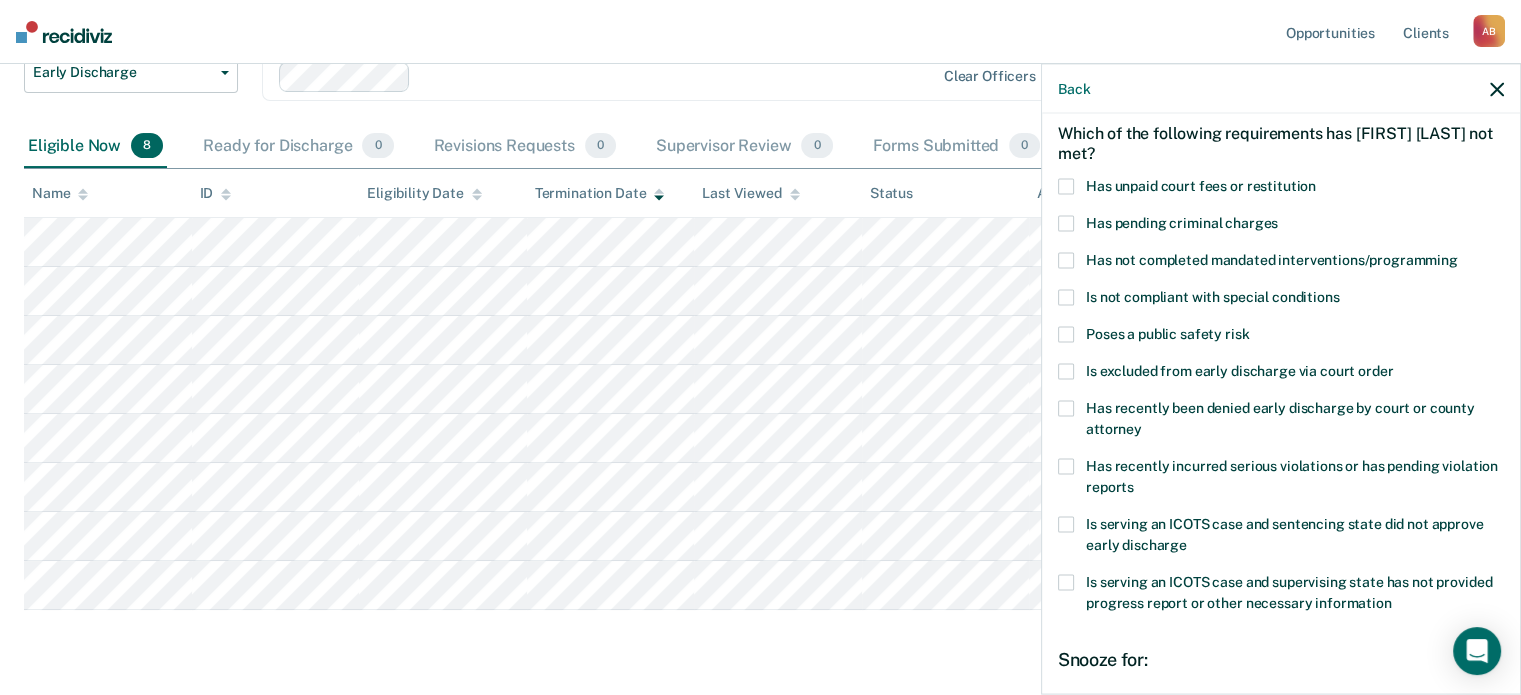 scroll, scrollTop: 82, scrollLeft: 0, axis: vertical 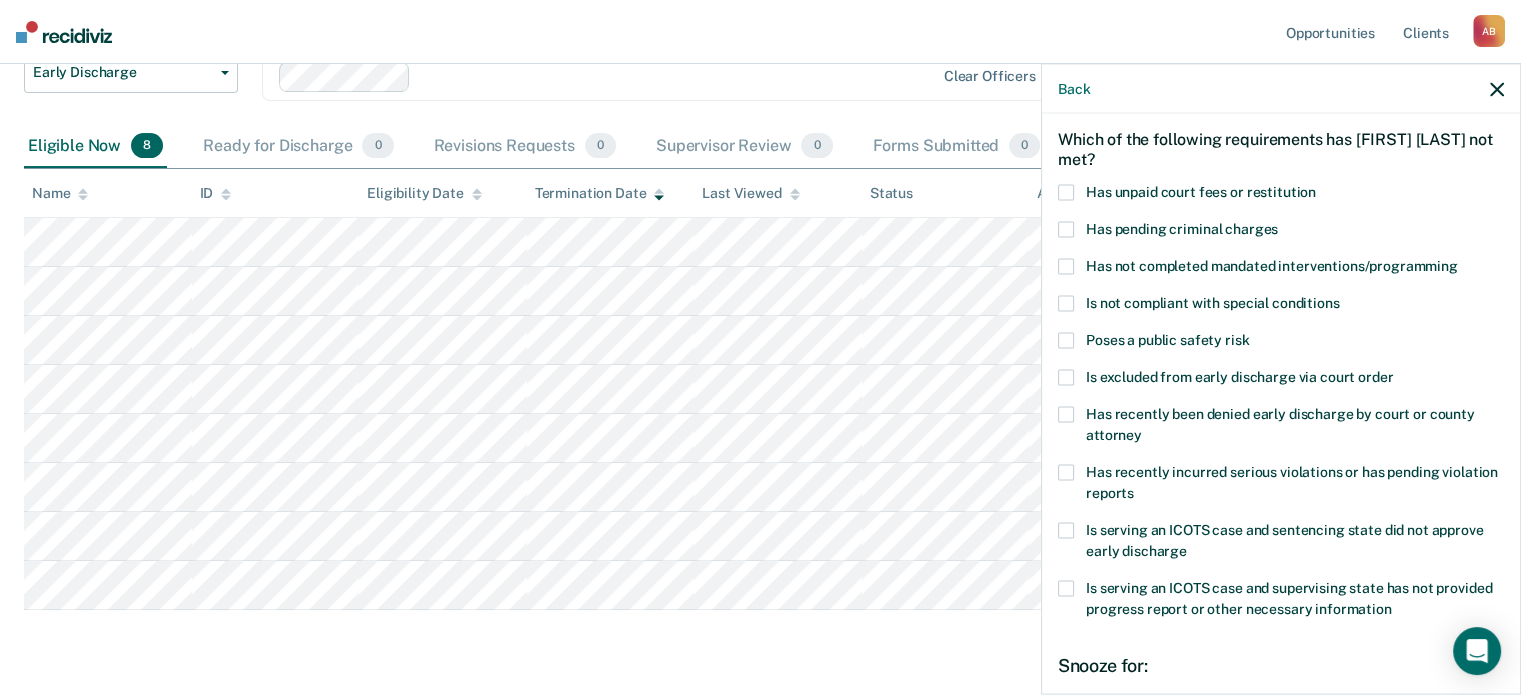 click on "Has unpaid court fees or restitution" at bounding box center [1281, 194] 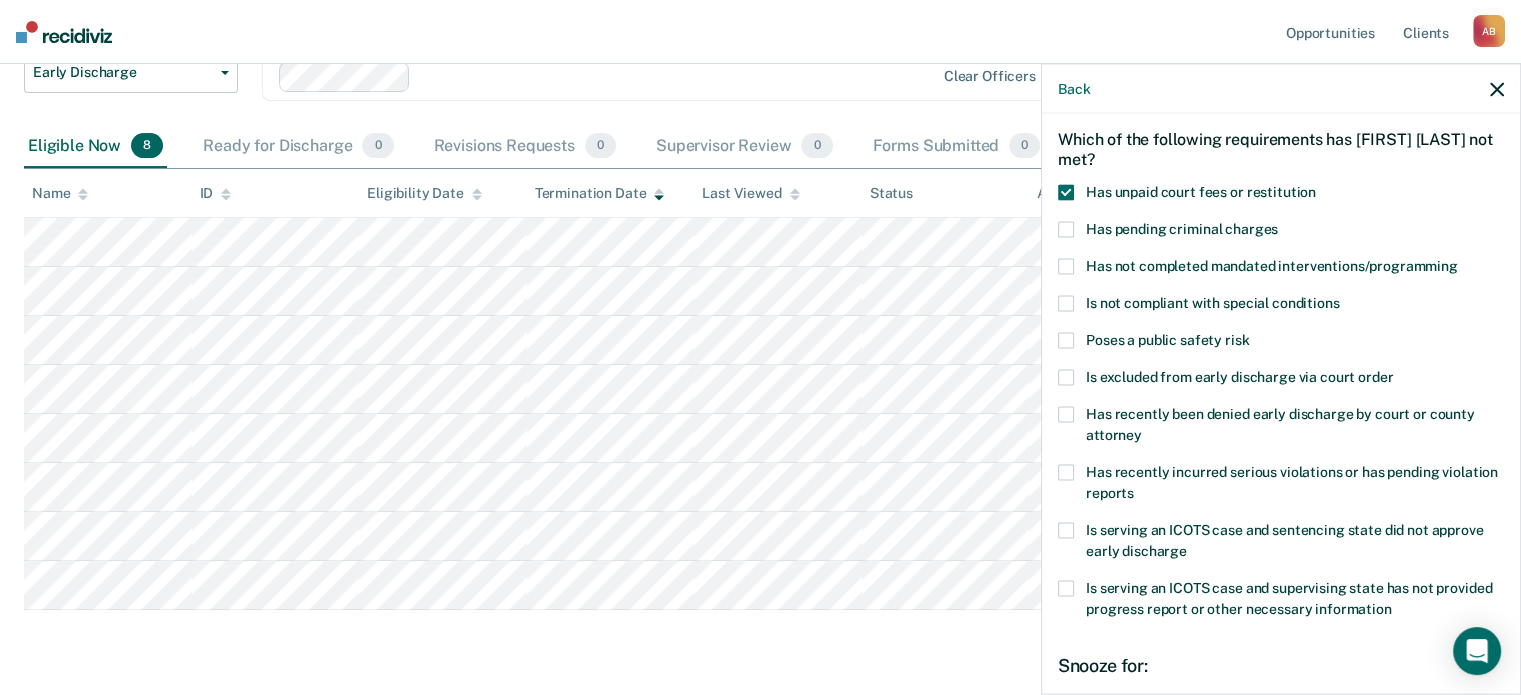 click on "Has not completed mandated interventions/programming" at bounding box center (1281, 268) 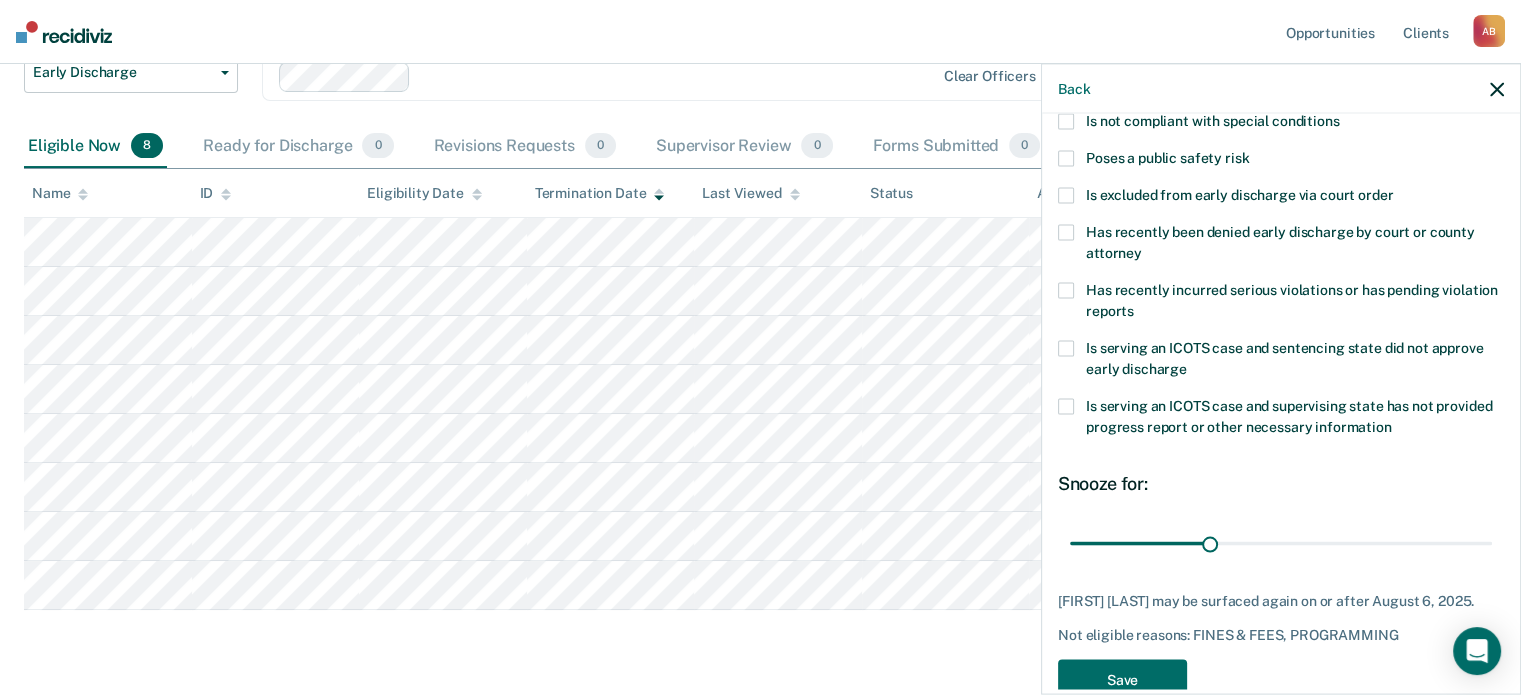 scroll, scrollTop: 307, scrollLeft: 0, axis: vertical 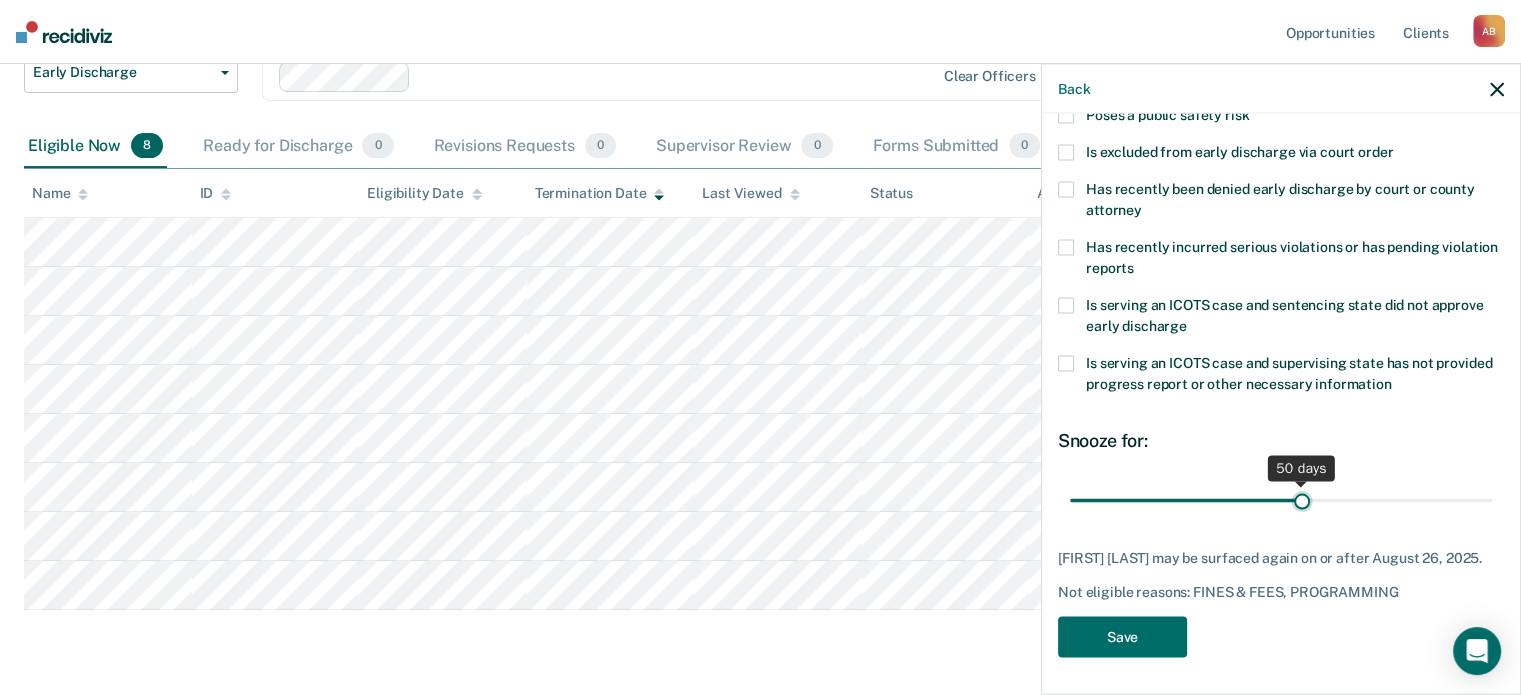 drag, startPoint x: 1198, startPoint y: 488, endPoint x: 1292, endPoint y: 495, distance: 94.26028 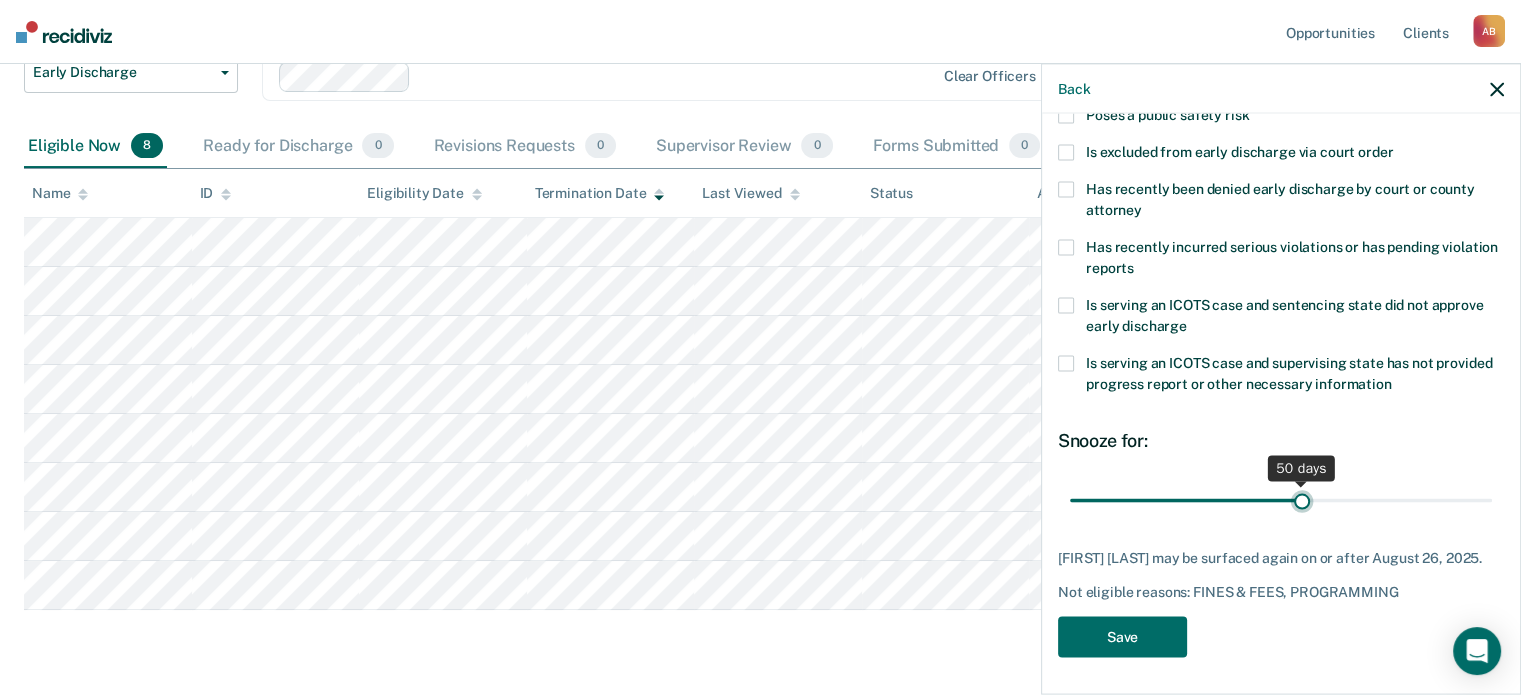 type on "50" 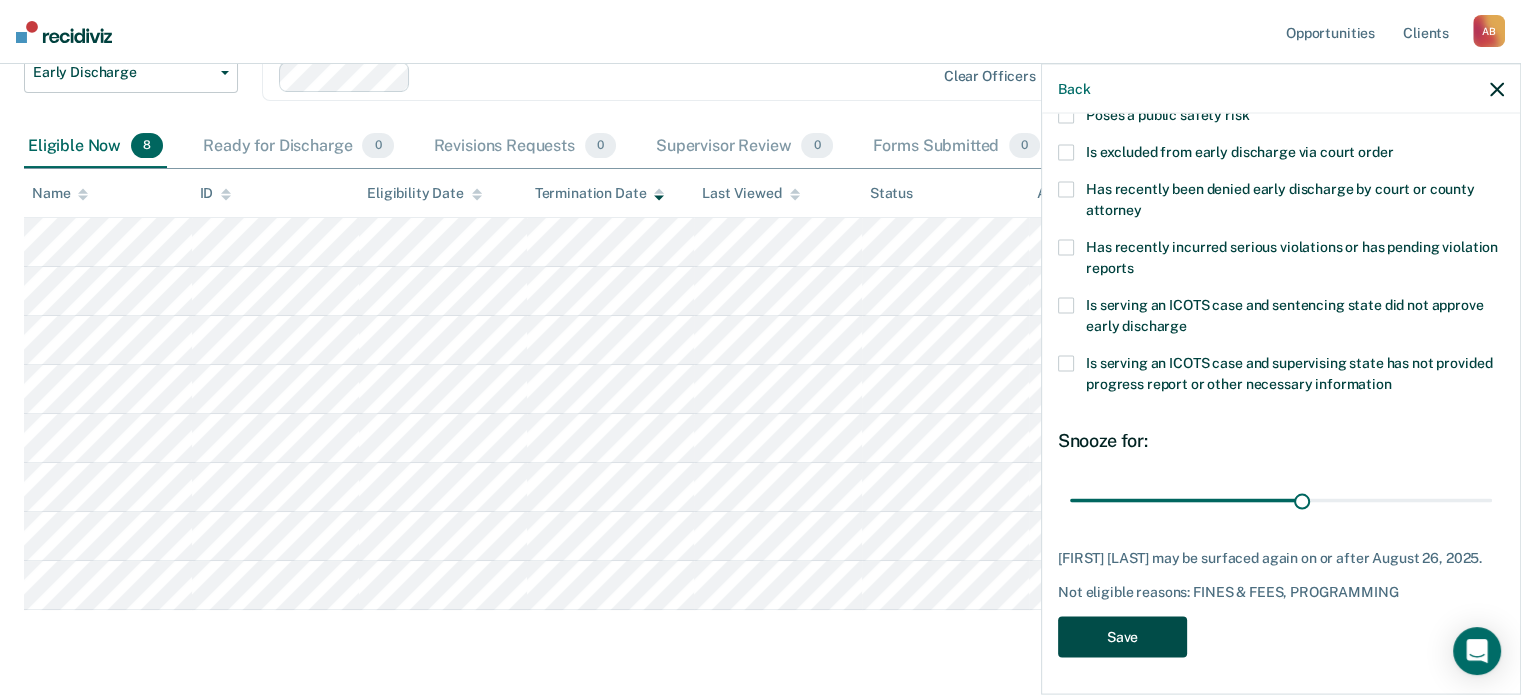 click on "Save" at bounding box center [1122, 636] 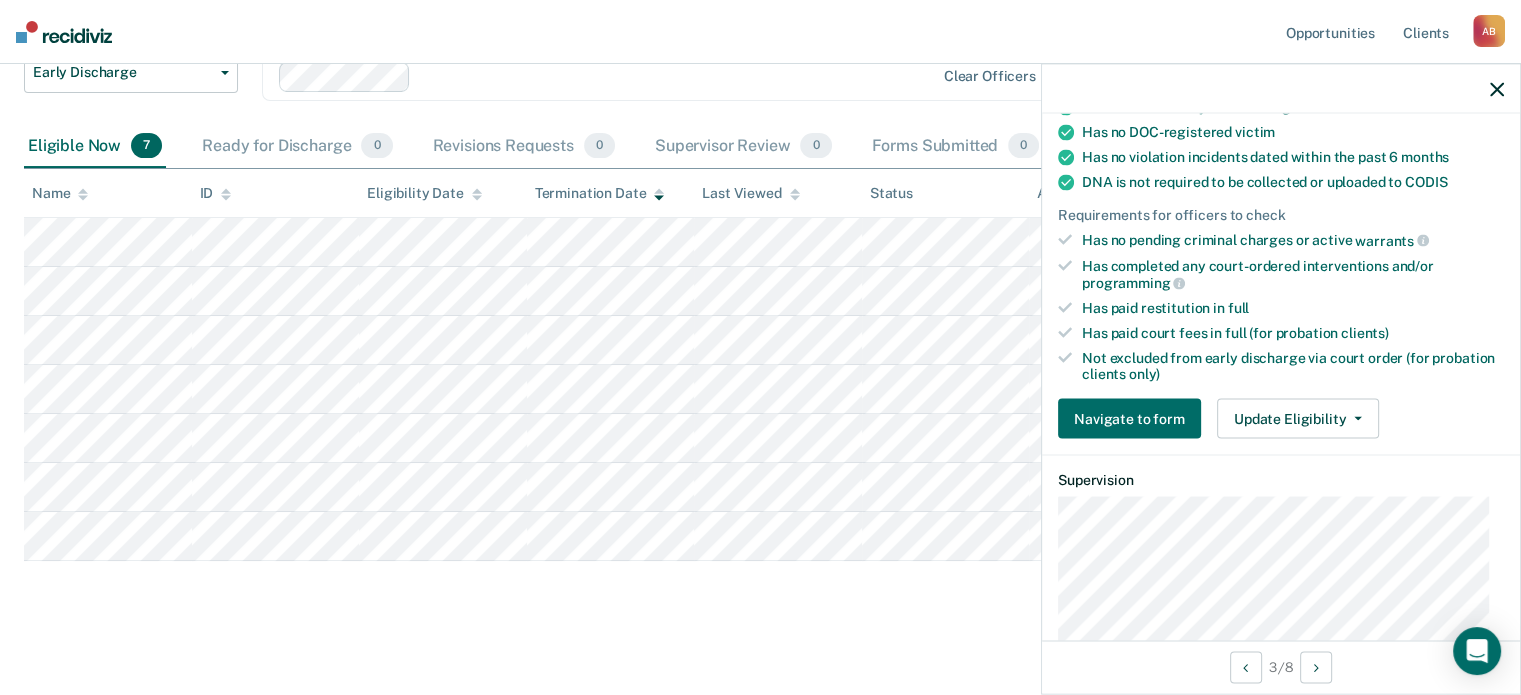 scroll, scrollTop: 403, scrollLeft: 0, axis: vertical 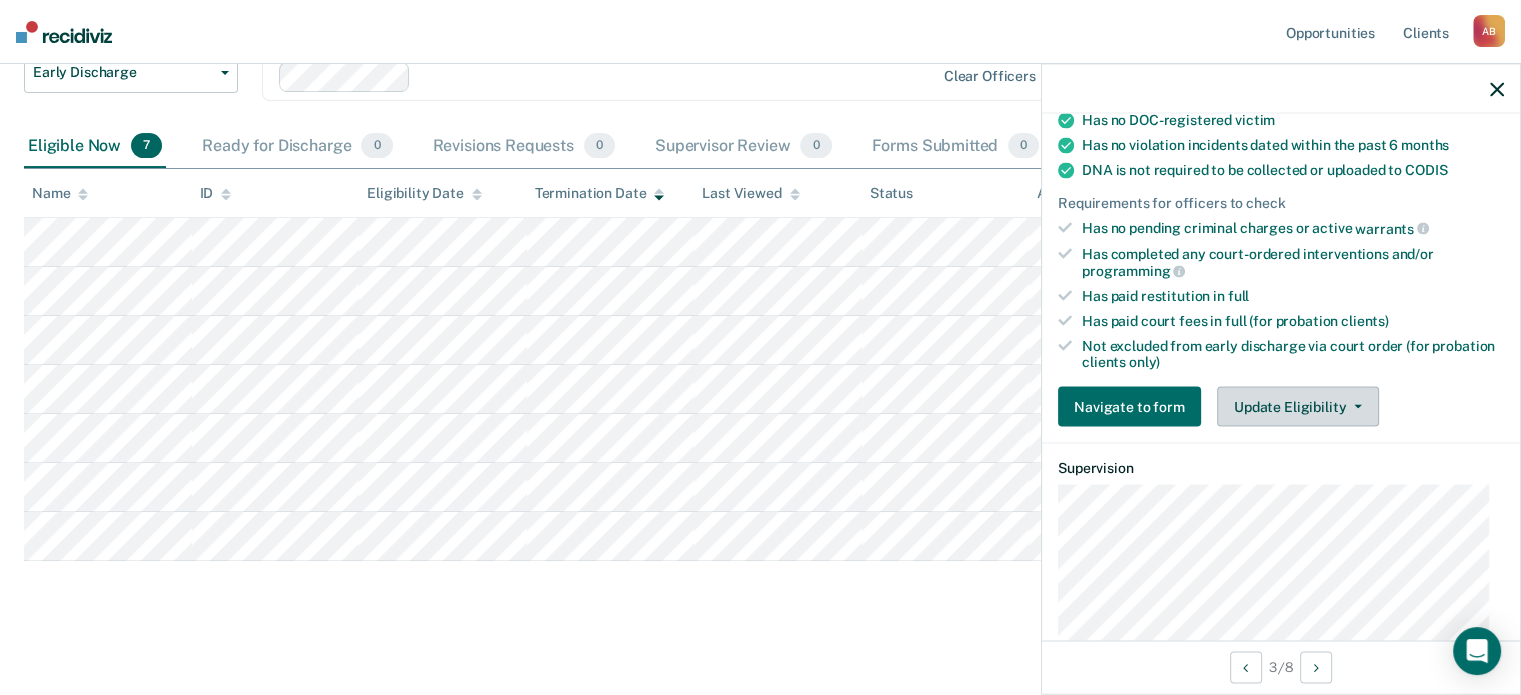 click on "Update Eligibility" at bounding box center [1298, 407] 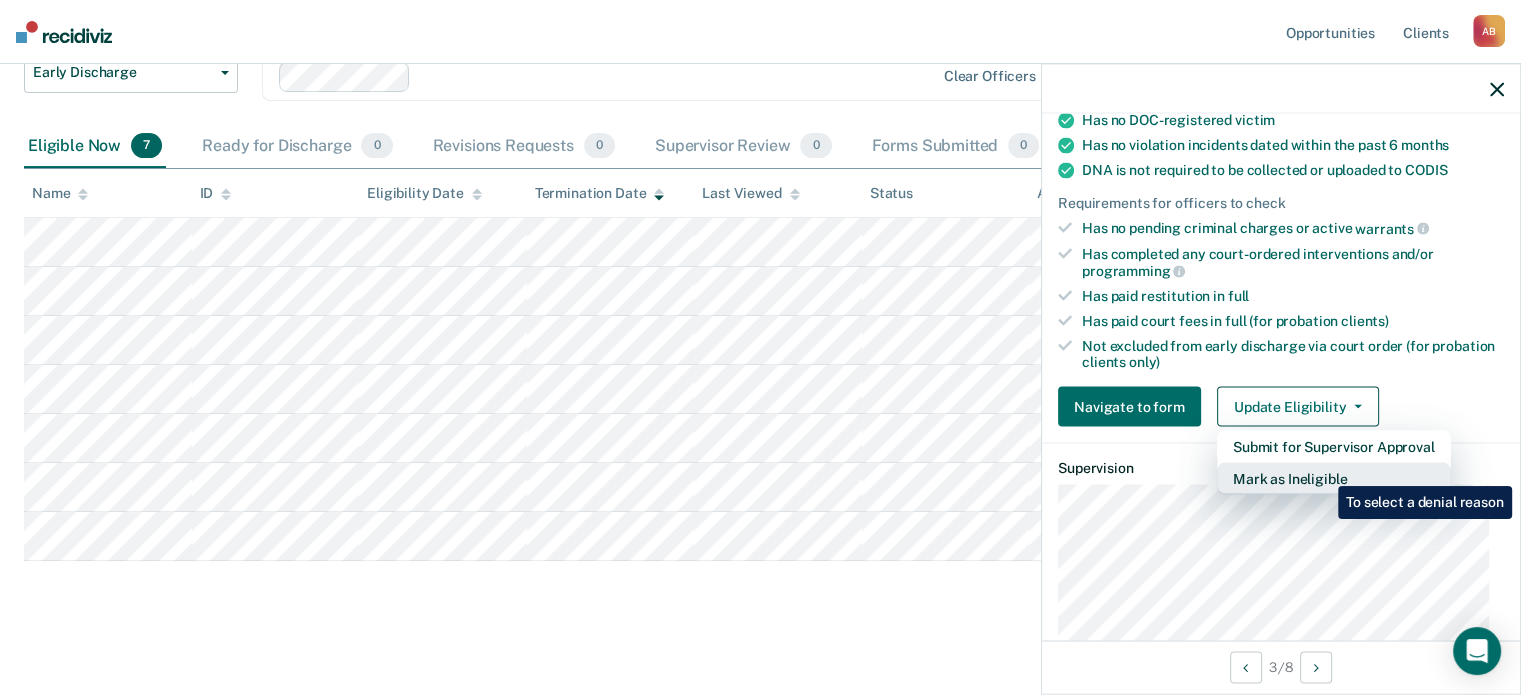 click on "Mark as Ineligible" at bounding box center (1334, 447) 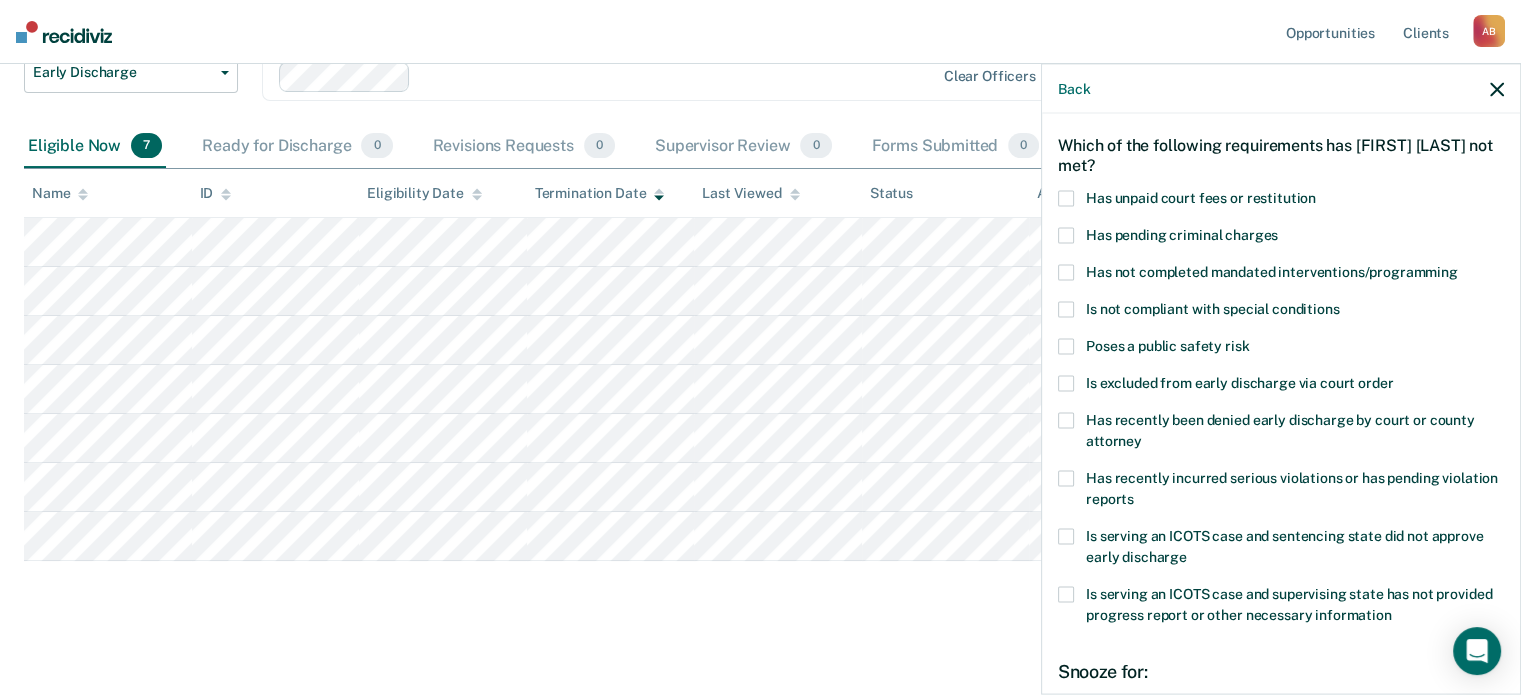 scroll, scrollTop: 0, scrollLeft: 0, axis: both 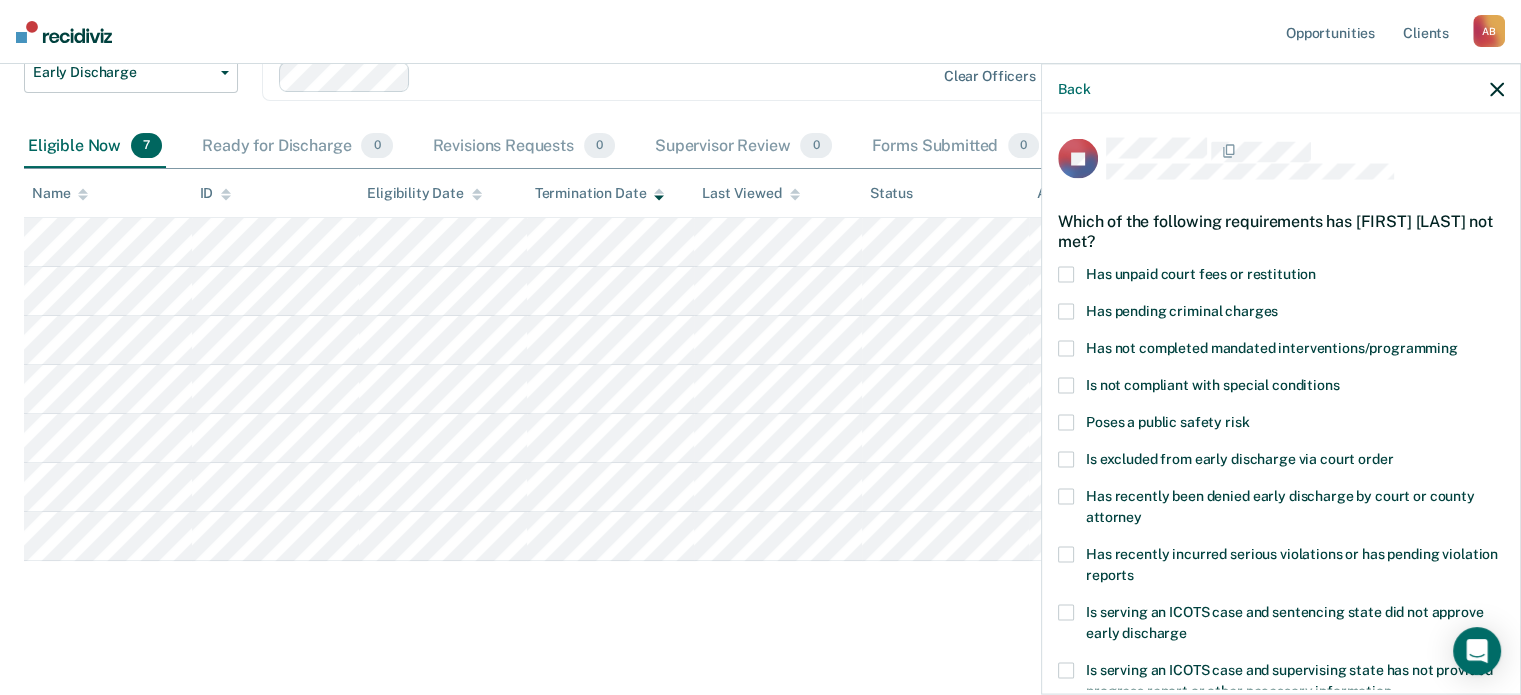 click at bounding box center [1066, 274] 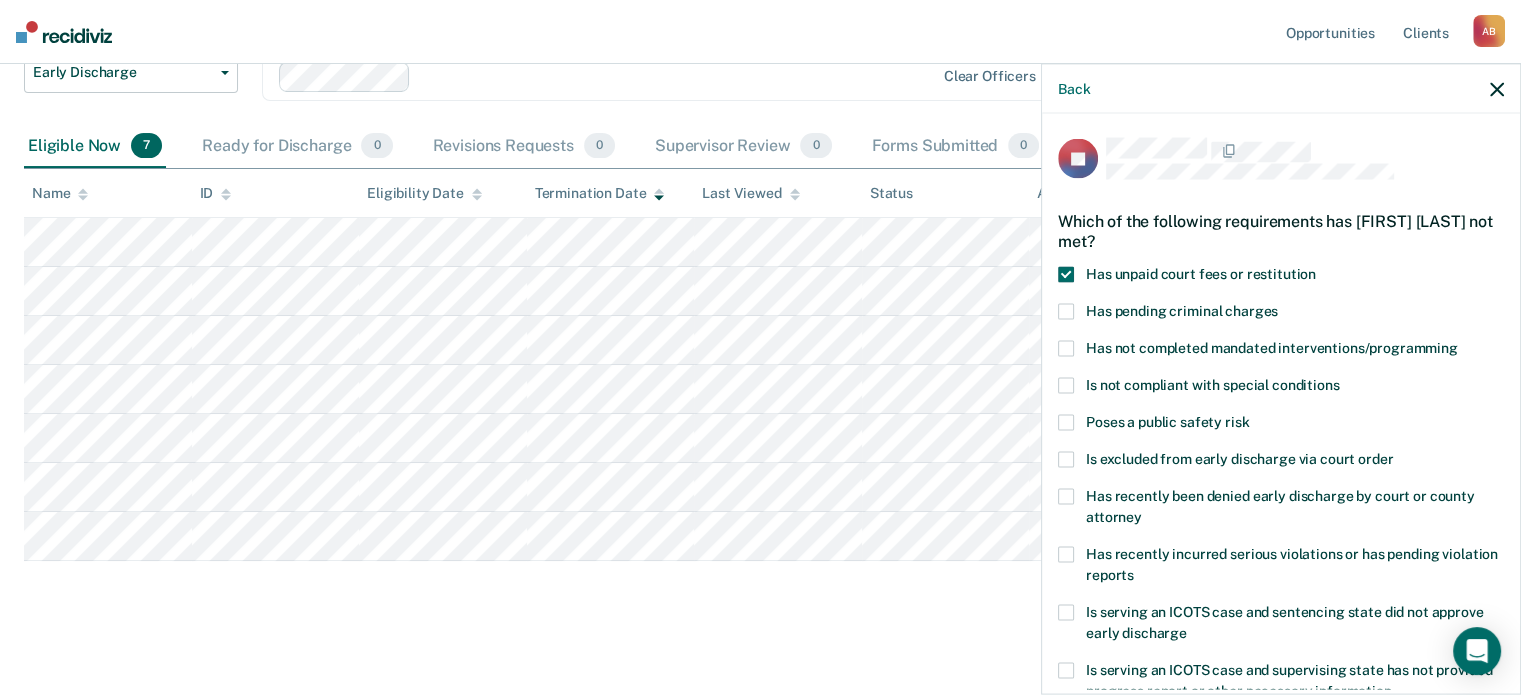click on "BJ   Which of the following requirements has [FIRST] [LAST] not met? Has unpaid court fees or restitution  Has pending criminal charges Has not completed mandated interventions/programming Is not compliant with special conditions Poses a public safety risk Is excluded from early discharge via court order  Has recently been denied early discharge by court or county attorney Has recently incurred serious violations or has pending violation reports Is serving an ICOTS case and sentencing state did not approve early discharge Is serving an ICOTS case and supervising state has not provided progress report or other necessary information Snooze for: 30 days [FIRST] [LAST] may be surfaced again on or after August 6, 2025. Not eligible reasons: FINES & FEES Save" at bounding box center (1281, 402) 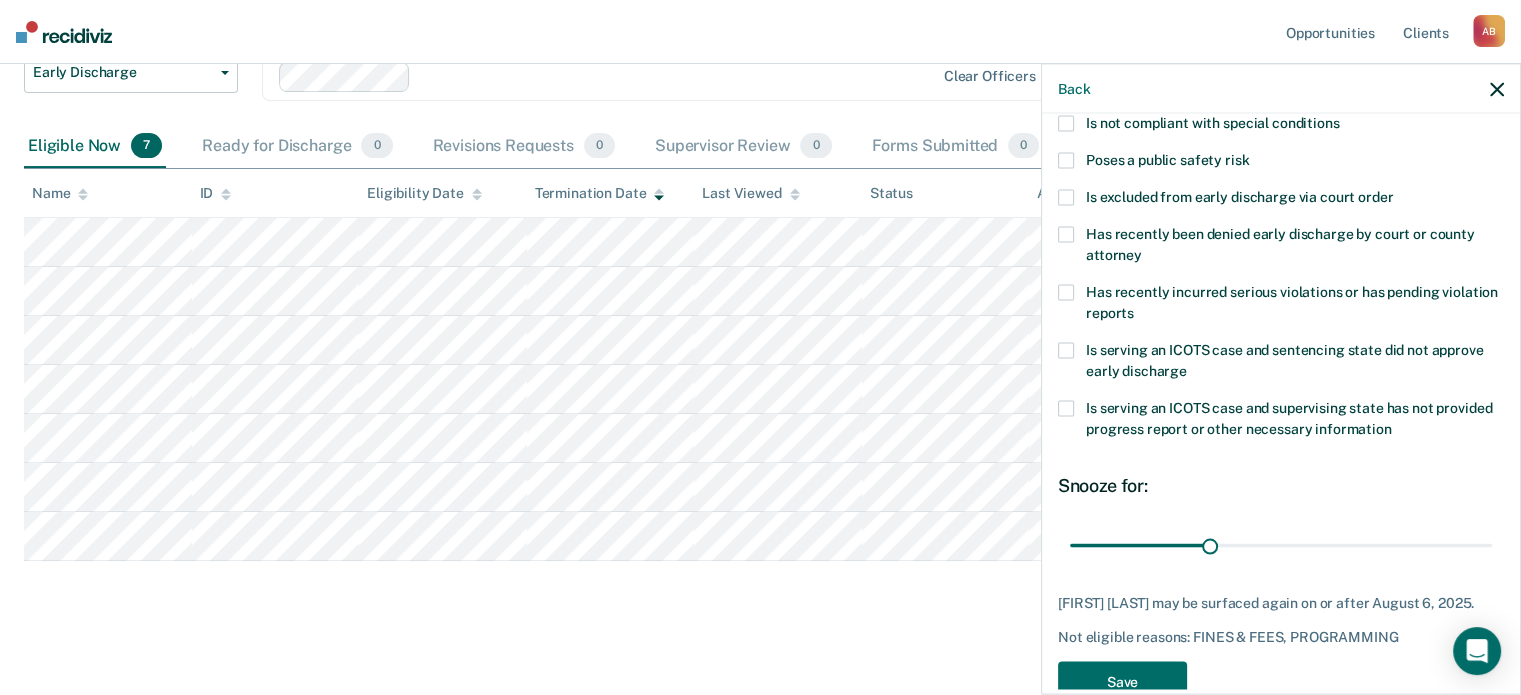 scroll, scrollTop: 307, scrollLeft: 0, axis: vertical 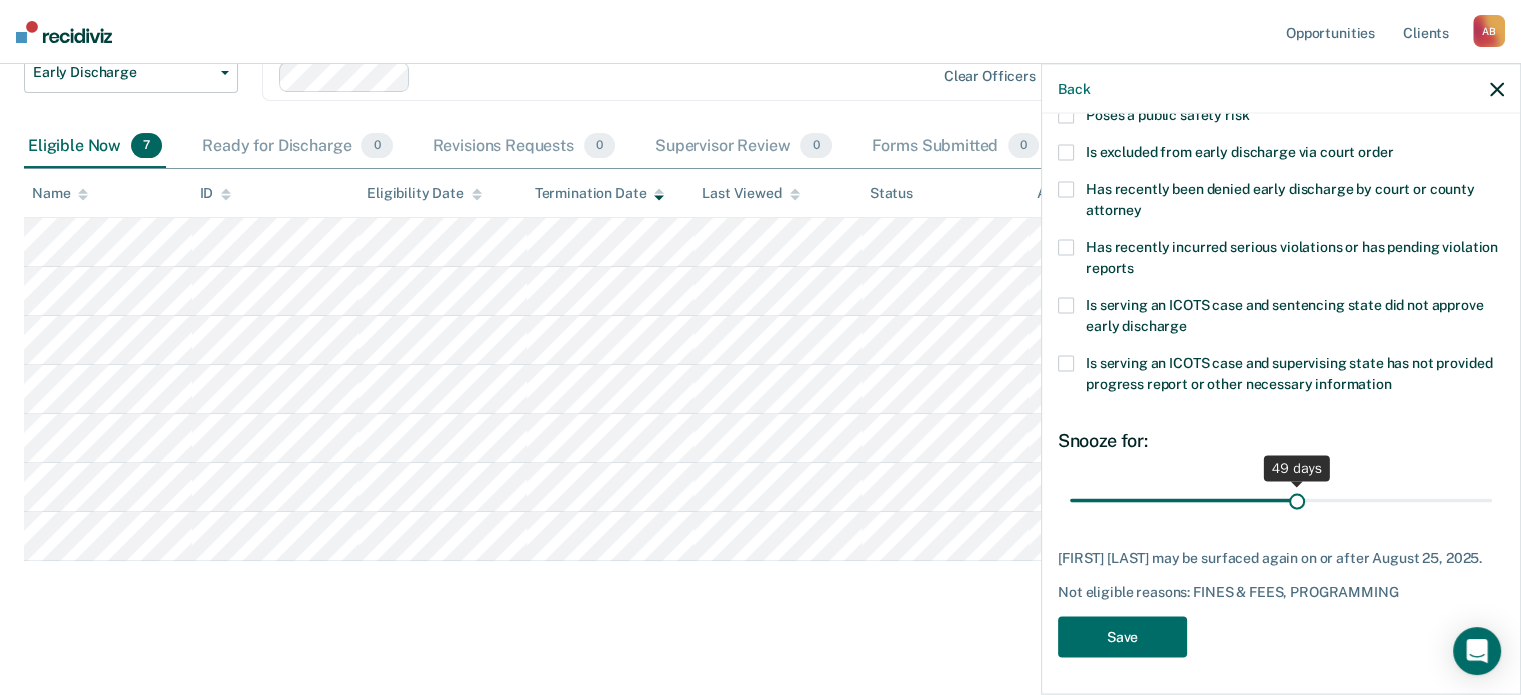 drag, startPoint x: 1204, startPoint y: 497, endPoint x: 1290, endPoint y: 503, distance: 86.209045 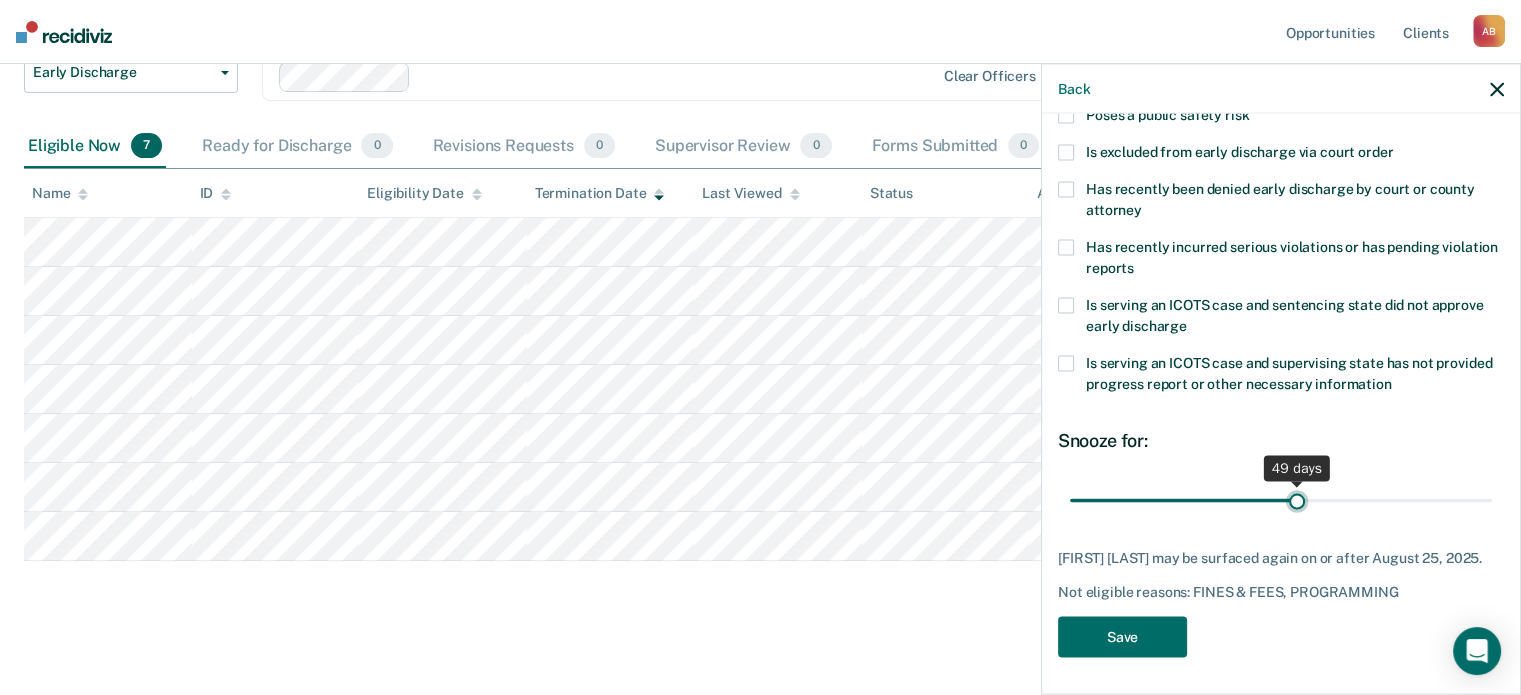 click at bounding box center [1281, 500] 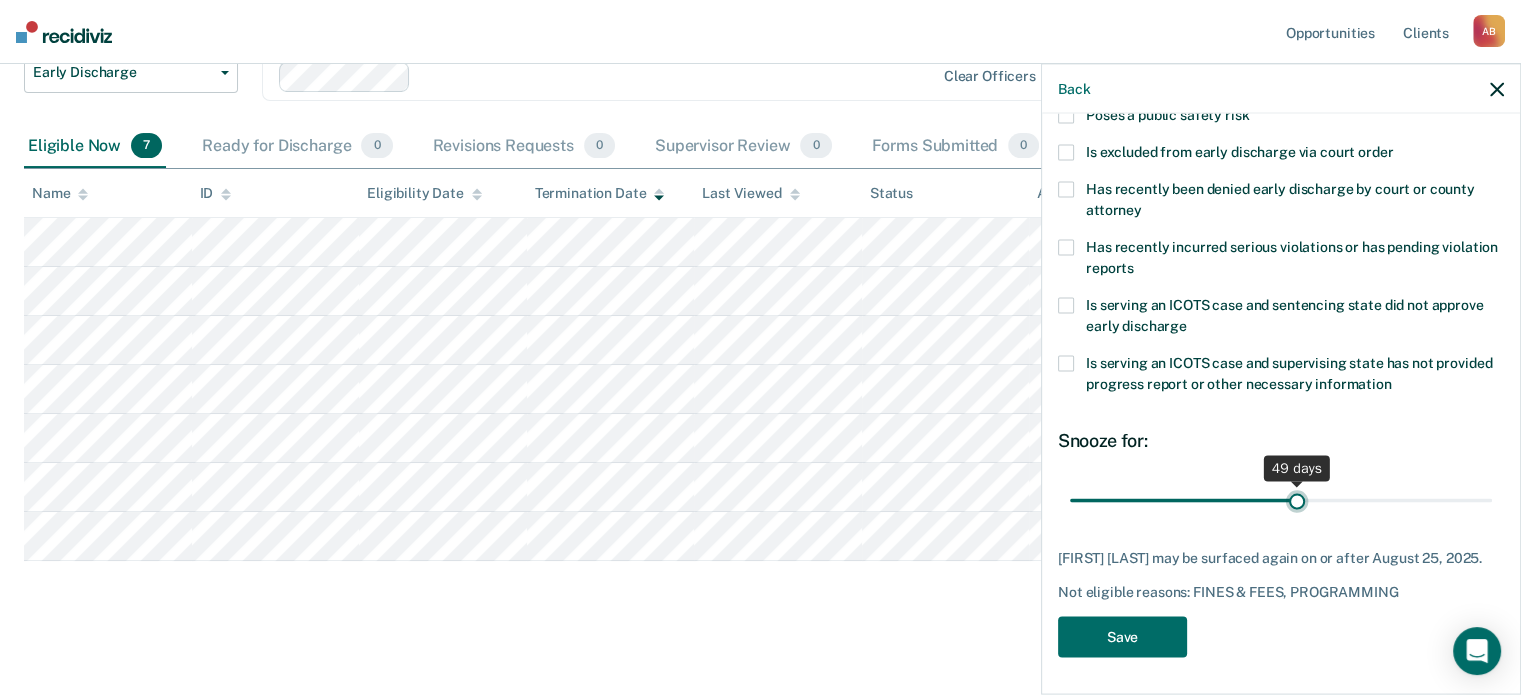 click at bounding box center (1281, 500) 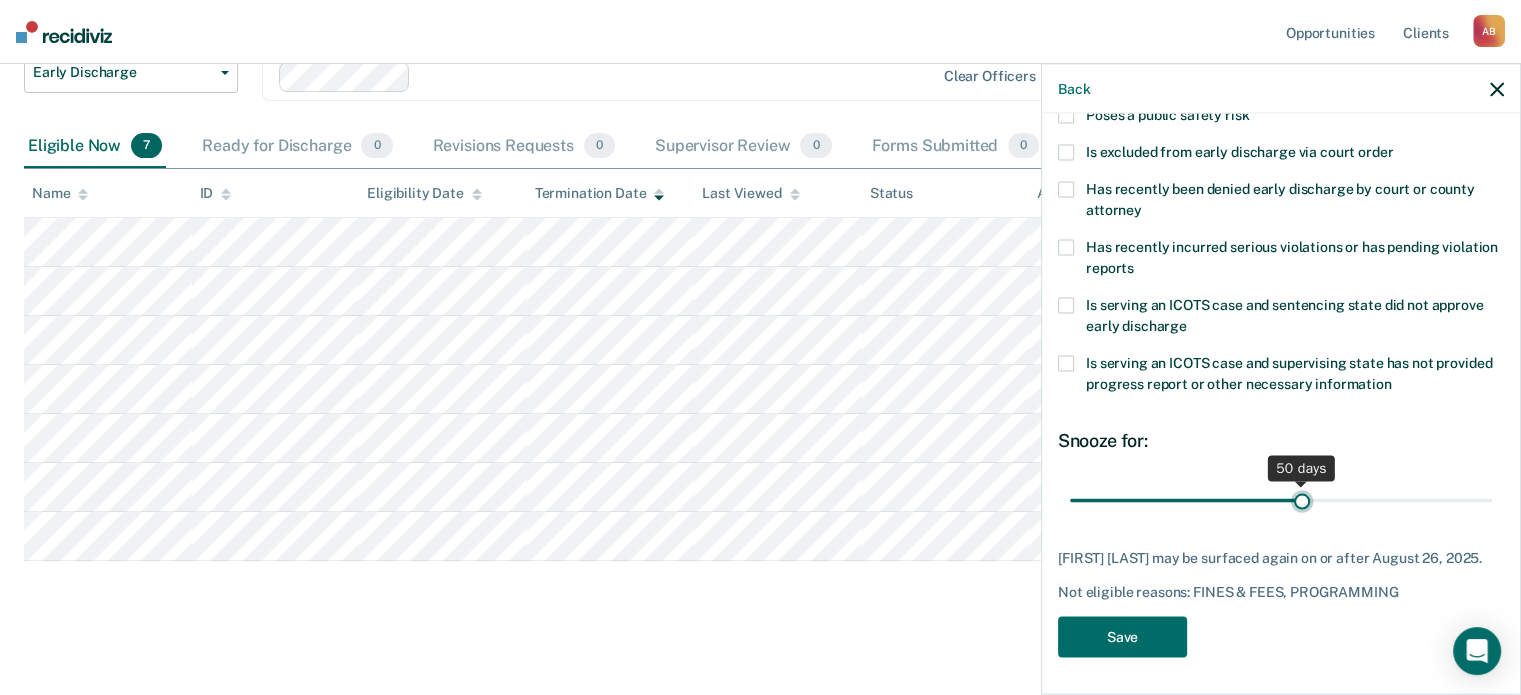 type on "50" 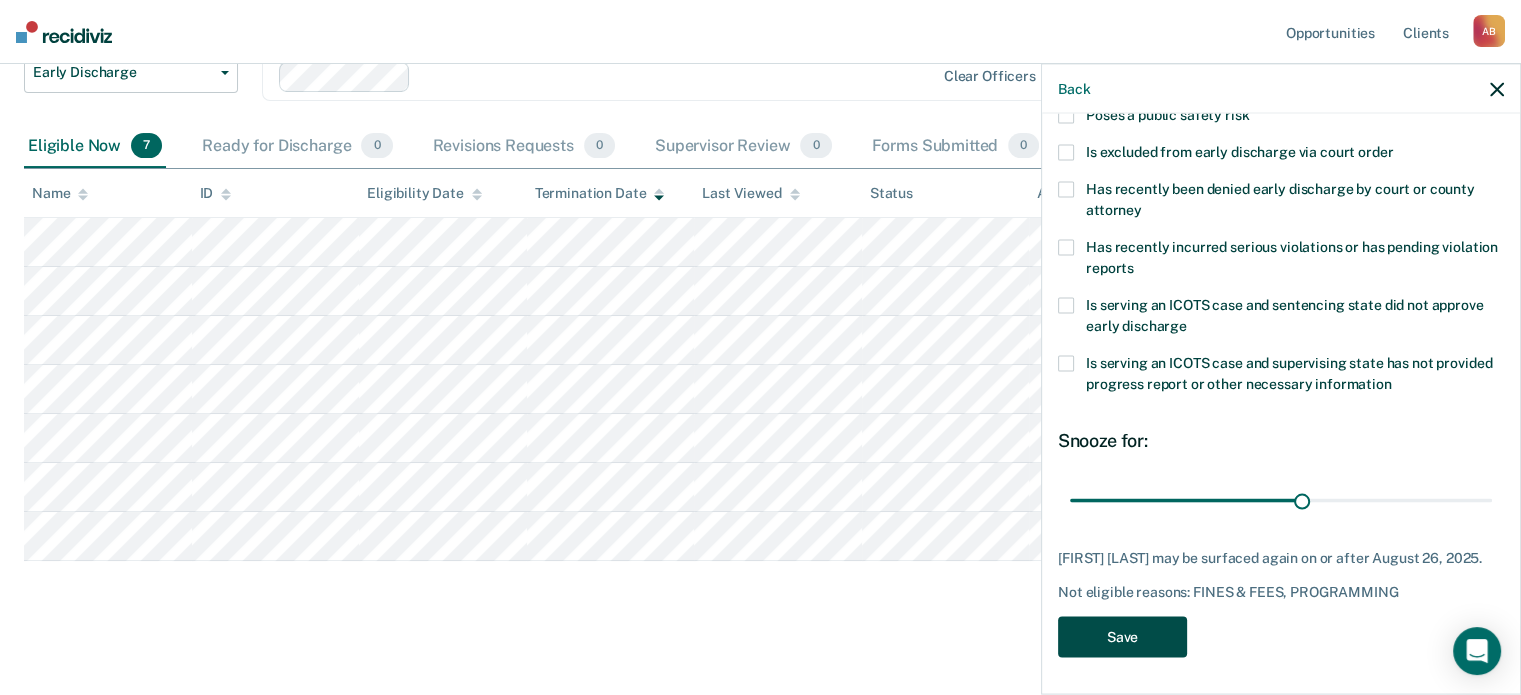 click on "Save" at bounding box center [1122, 636] 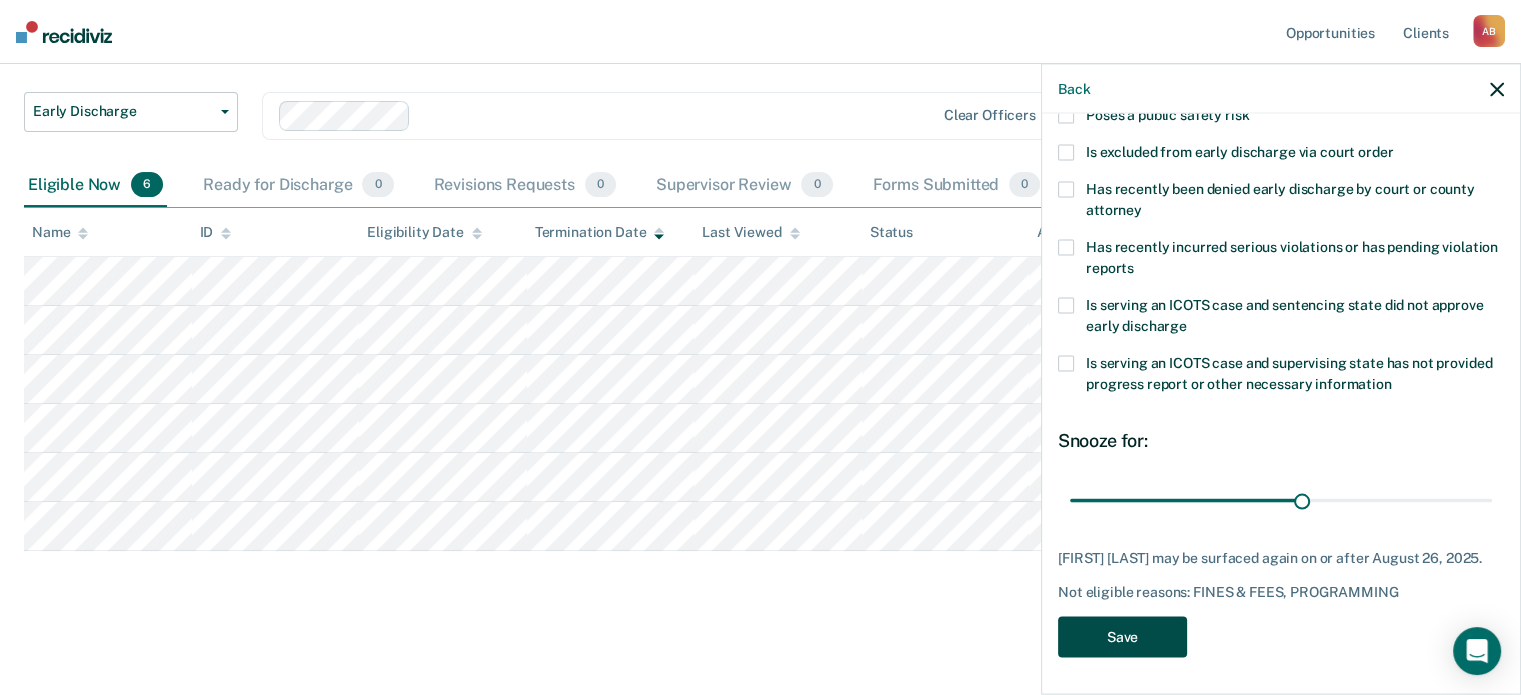 scroll, scrollTop: 117, scrollLeft: 0, axis: vertical 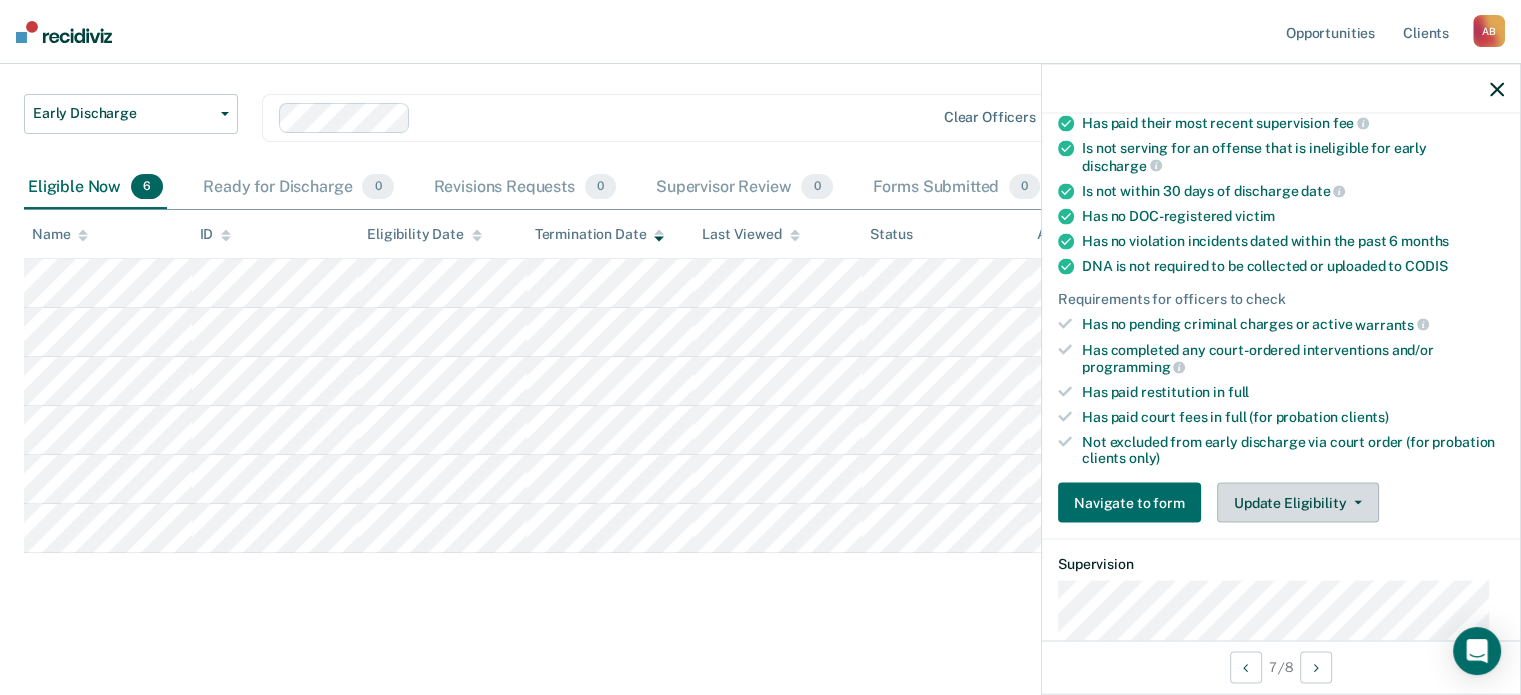 click on "Update Eligibility" at bounding box center [1298, 503] 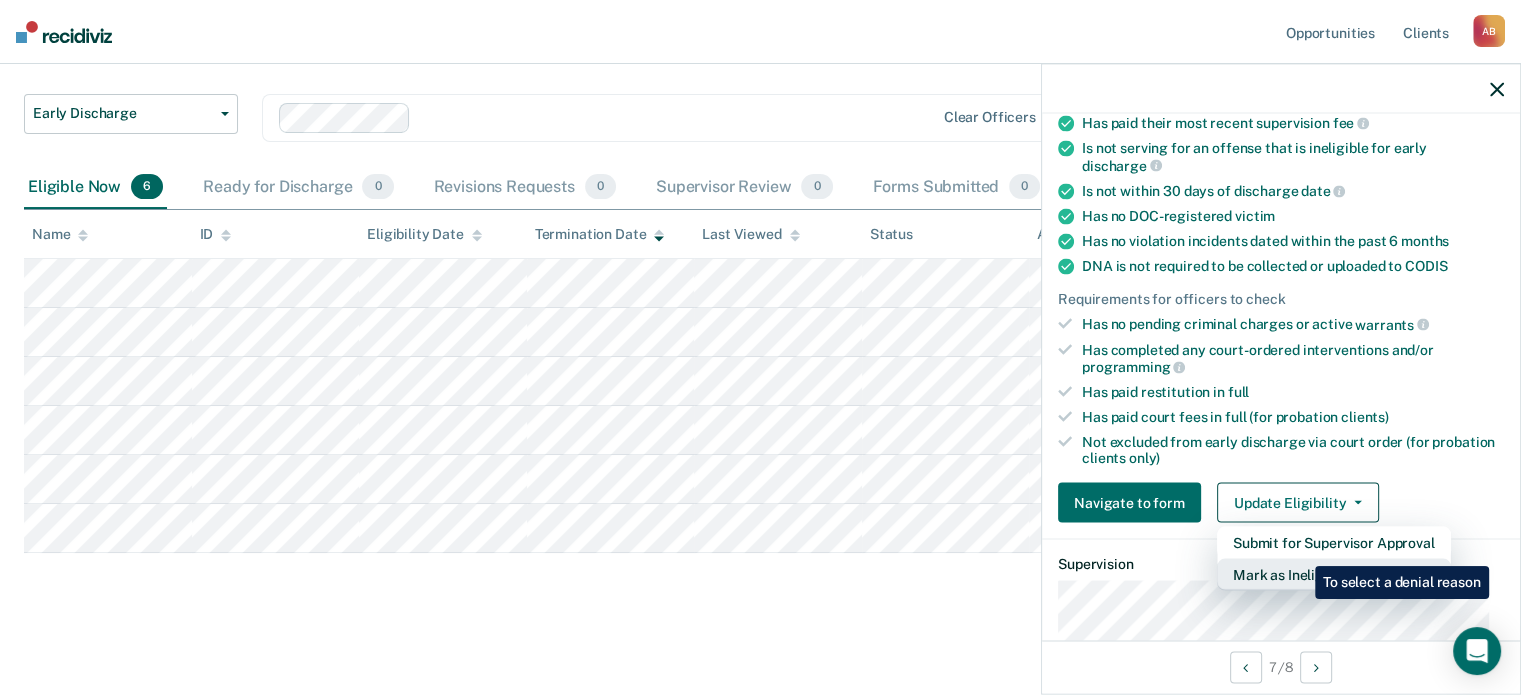 click on "Mark as Ineligible" at bounding box center [1334, 543] 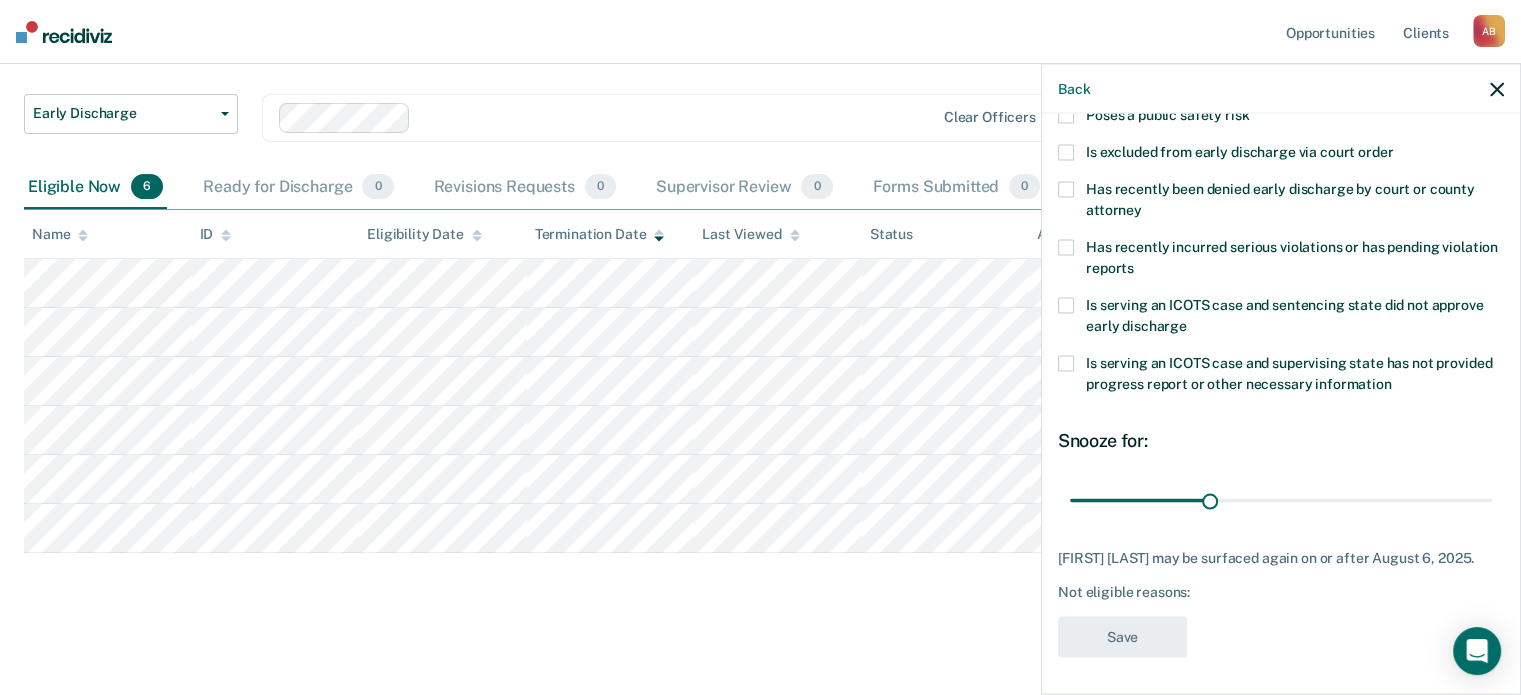 scroll, scrollTop: 0, scrollLeft: 0, axis: both 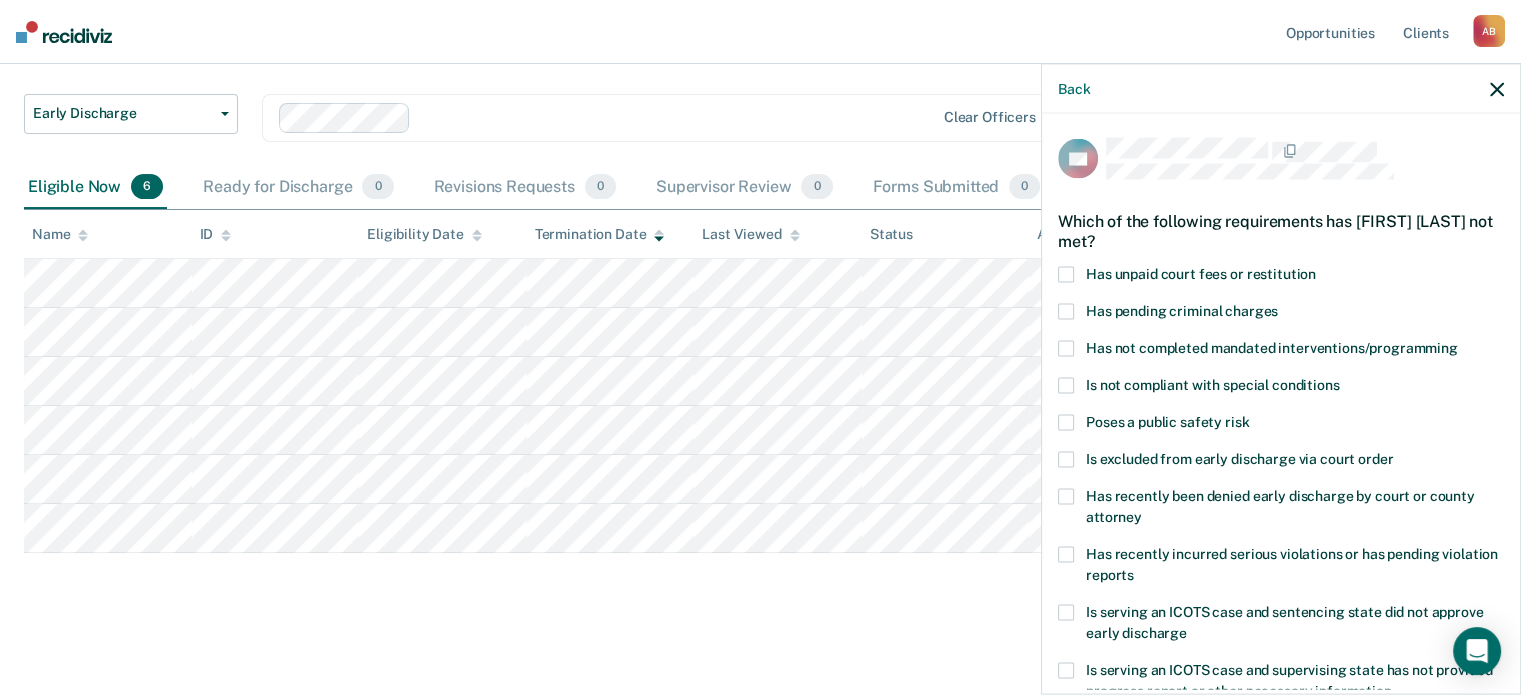 click on "Has unpaid court fees or restitution" at bounding box center [1281, 276] 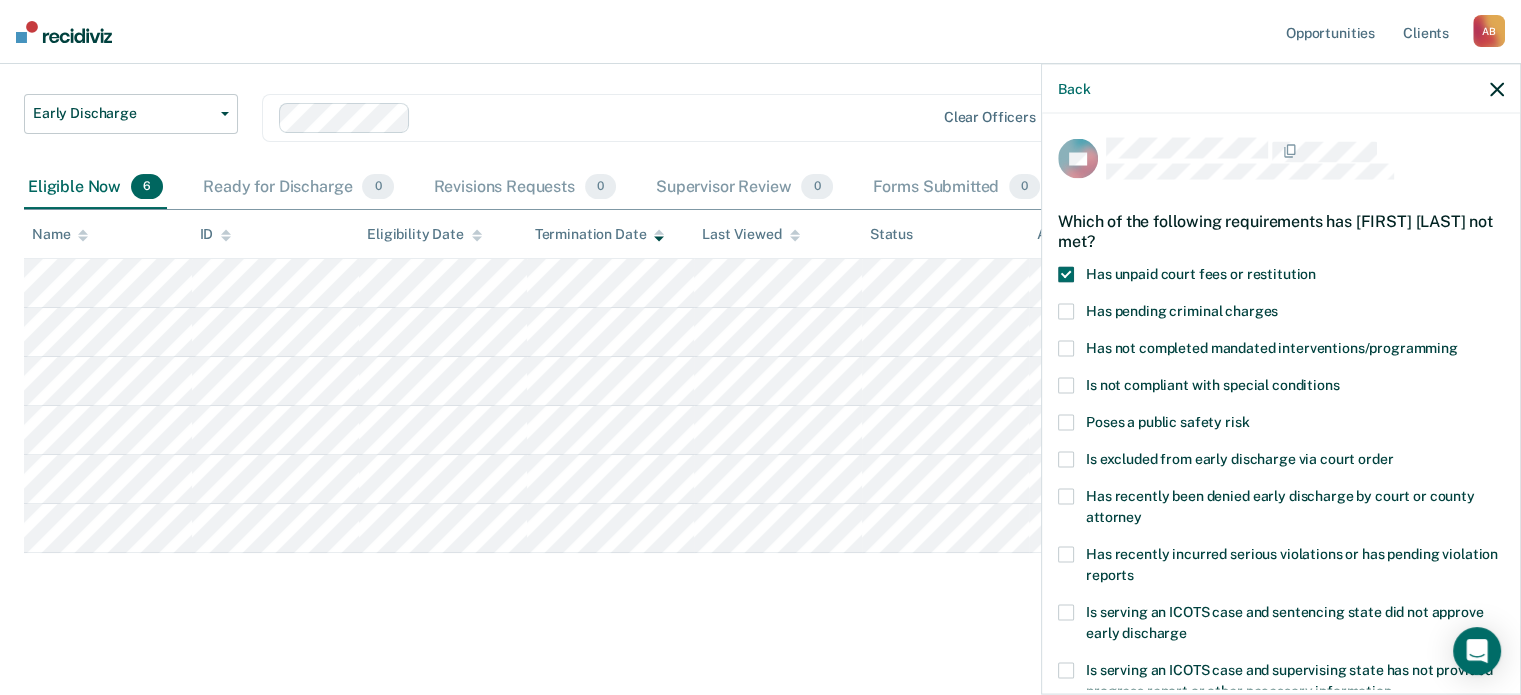 scroll, scrollTop: 324, scrollLeft: 0, axis: vertical 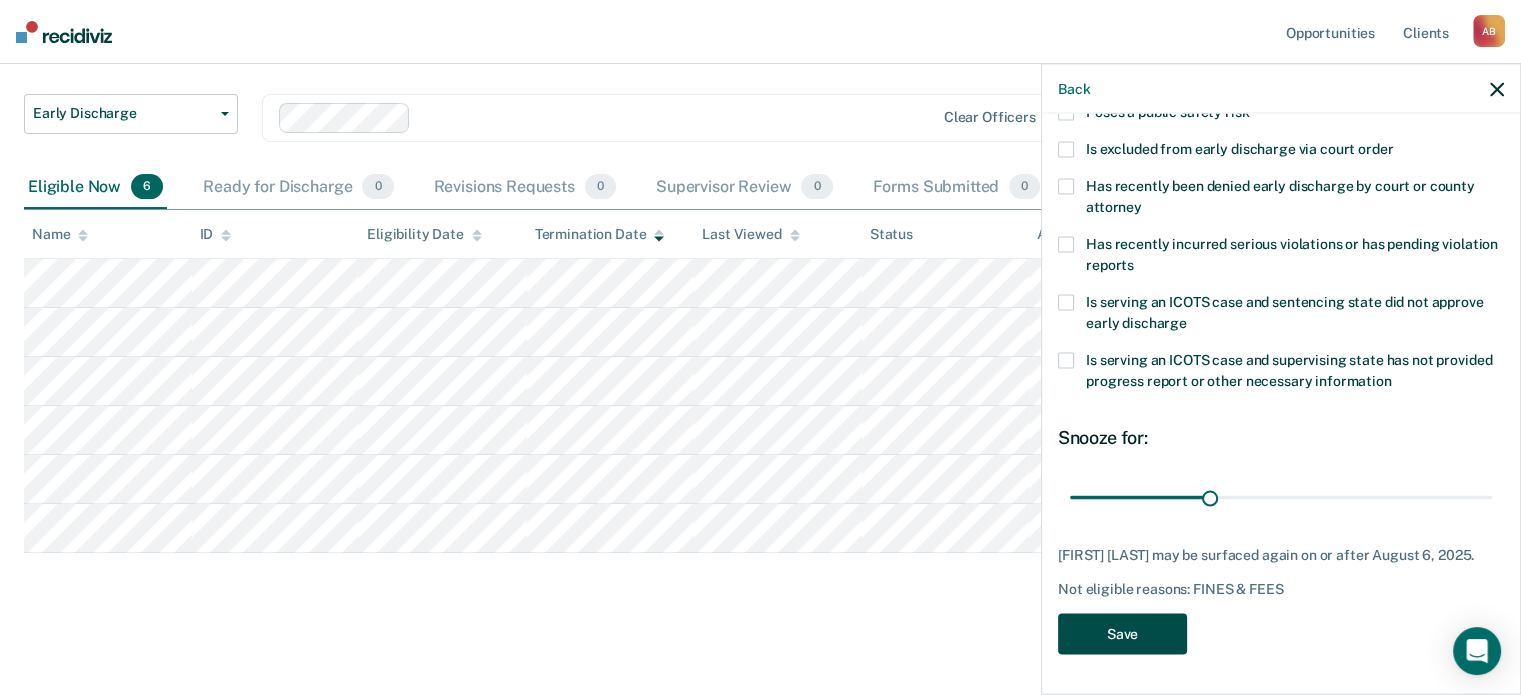 click on "Save" at bounding box center (1122, 633) 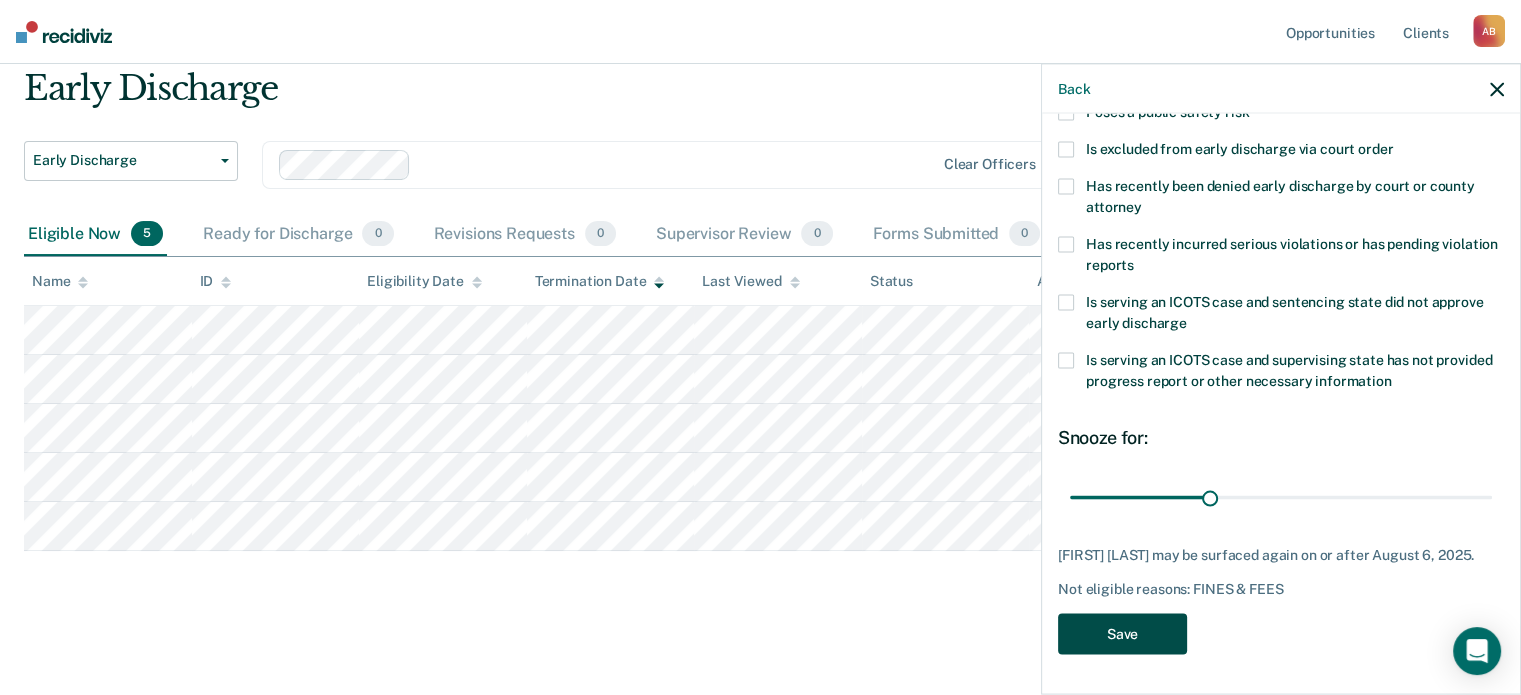 scroll, scrollTop: 68, scrollLeft: 0, axis: vertical 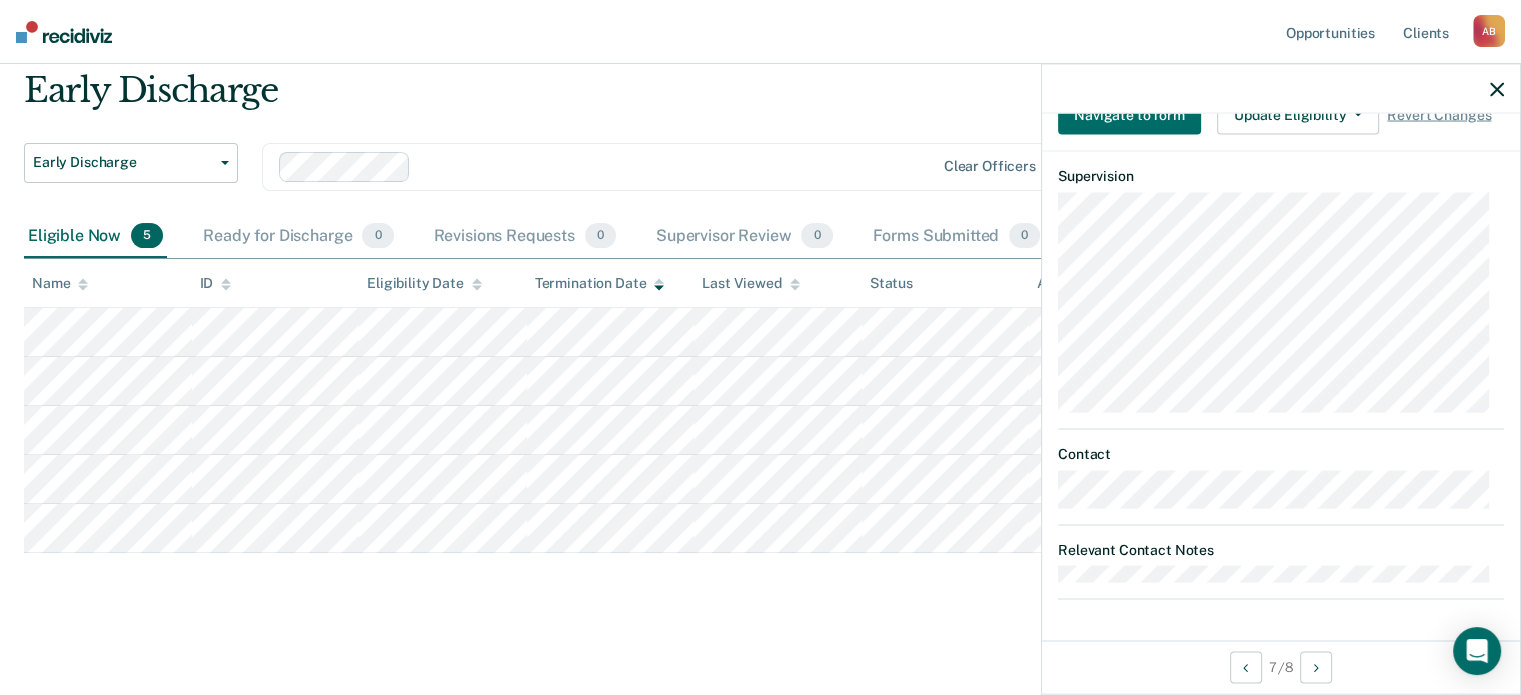 click on "Early Discharge   Early Discharge Early Discharge Clear   officers Eligible Now 5 Ready for Discharge 0 Revisions Requests 0 Supervisor Review 0 Forms Submitted 0 Snoozed 3
To pick up a draggable item, press the space bar.
While dragging, use the arrow keys to move the item.
Press space again to drop the item in its new position, or press escape to cancel.
Name ID Eligibility Date Termination Date Last Viewed Status Assigned to" at bounding box center [760, 364] 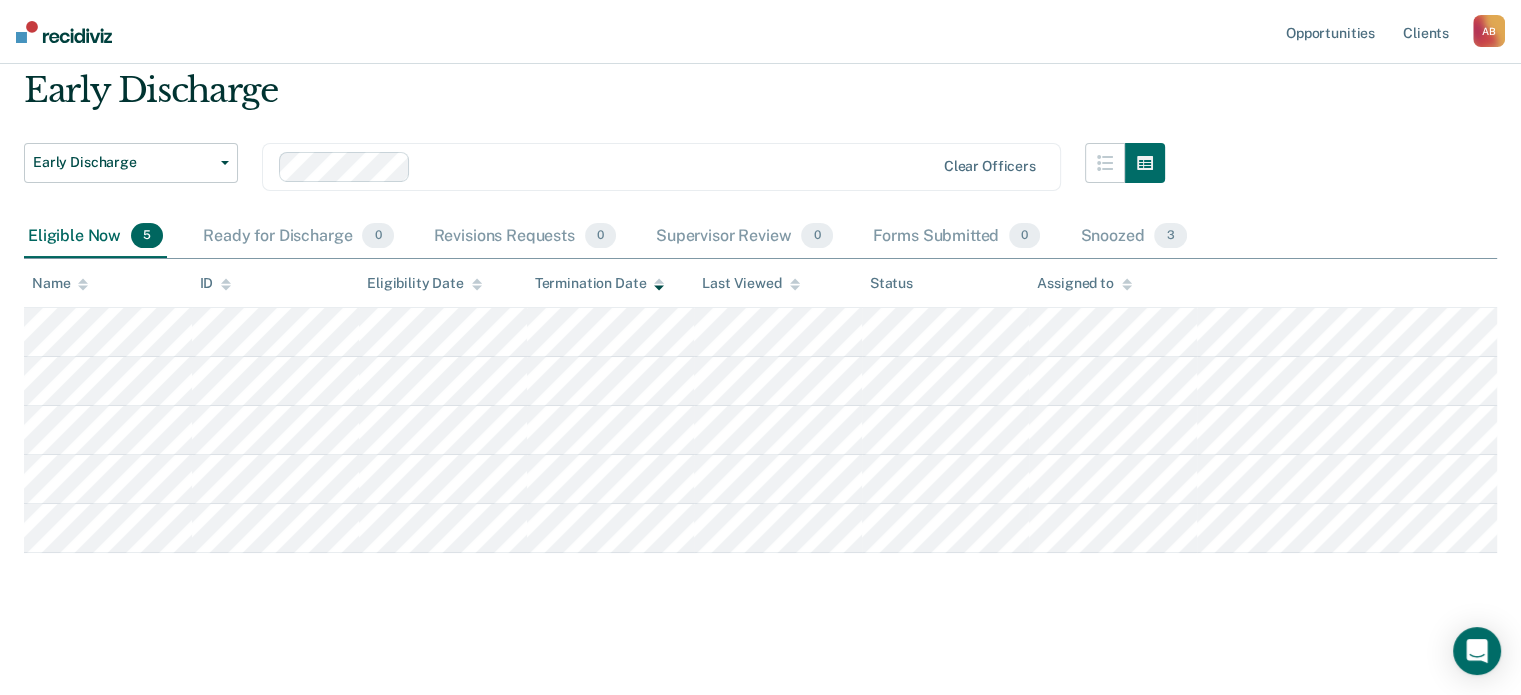 click at bounding box center [676, 166] 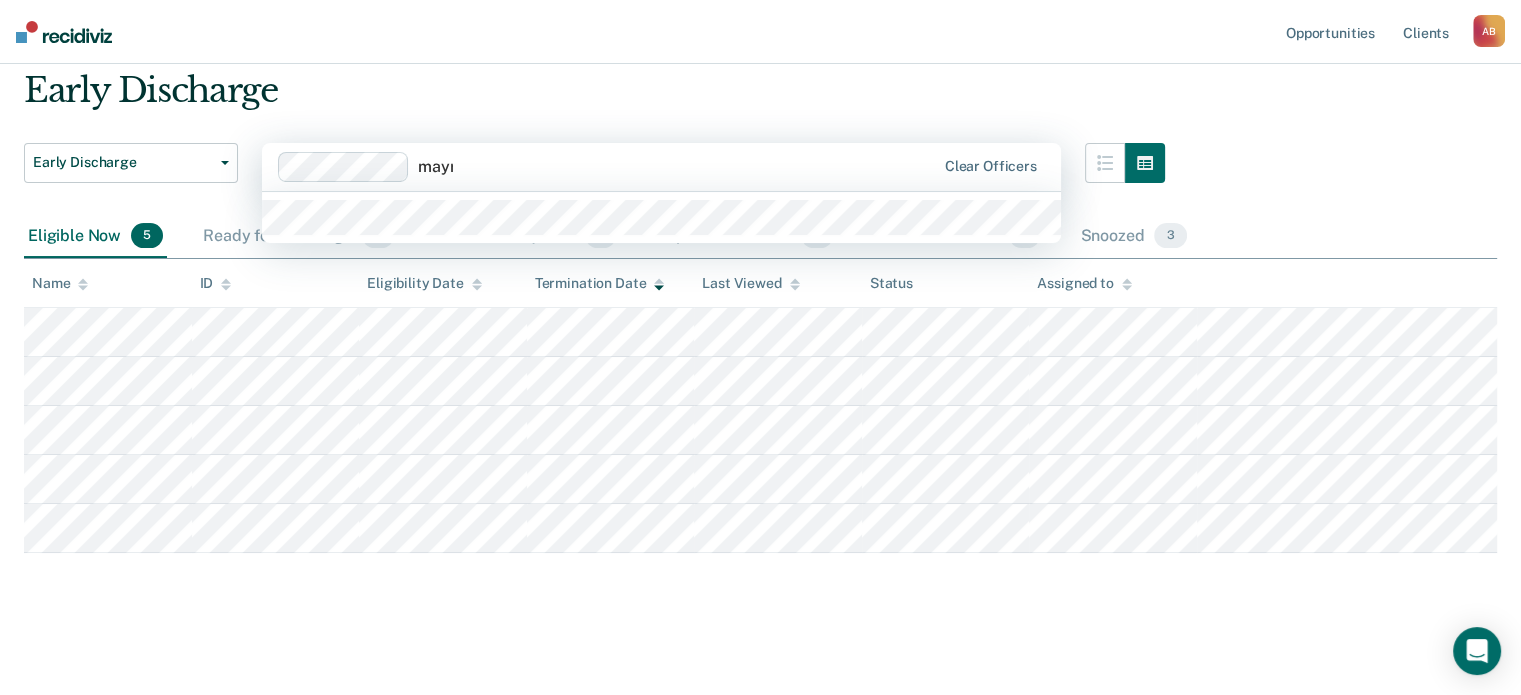 type on "mayra" 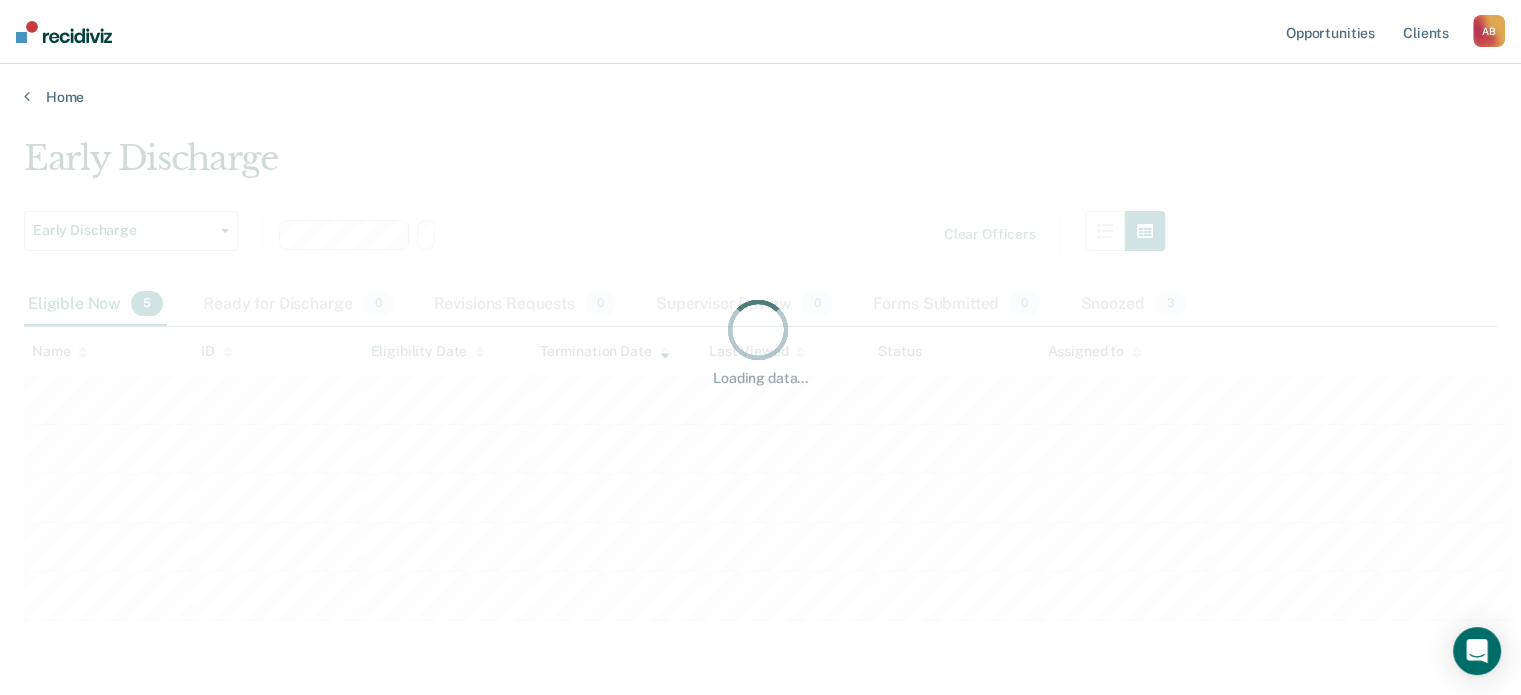scroll, scrollTop: 0, scrollLeft: 0, axis: both 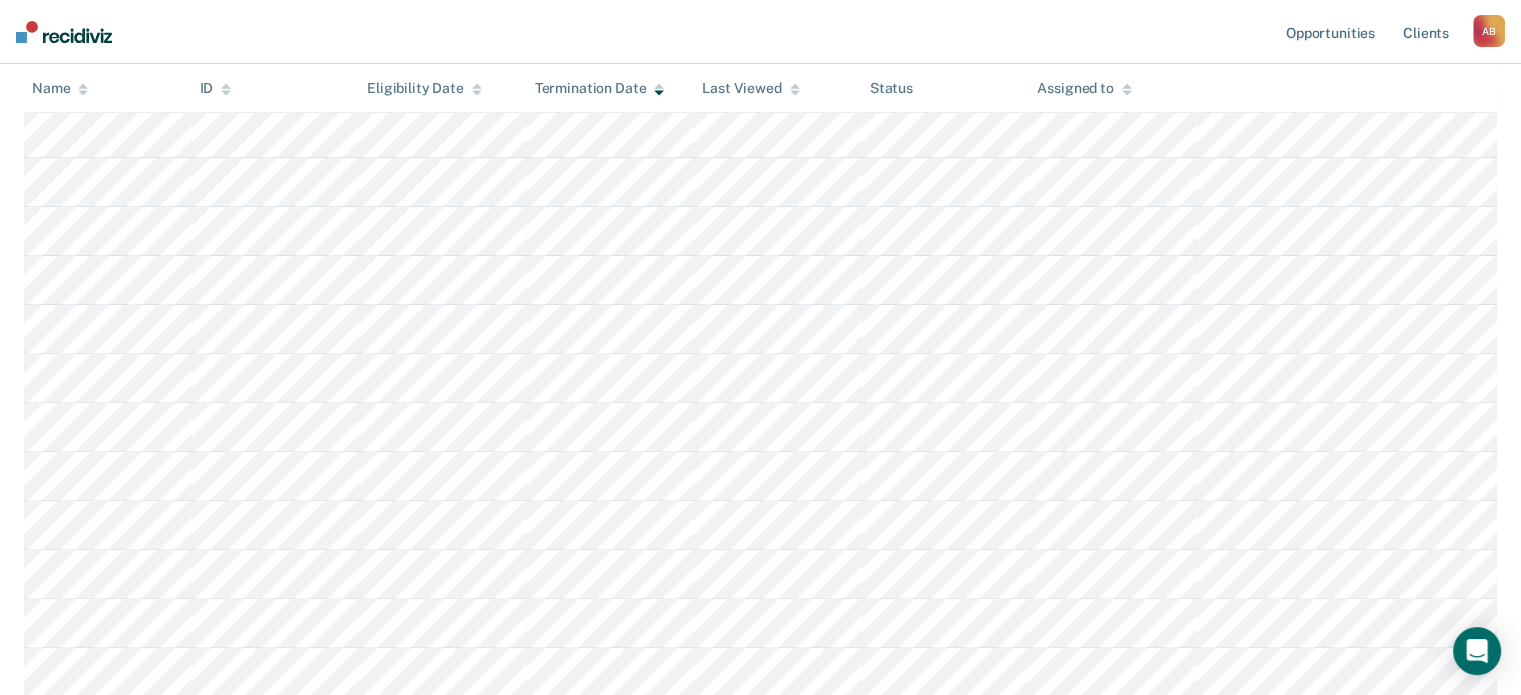 click at bounding box center [64, 32] 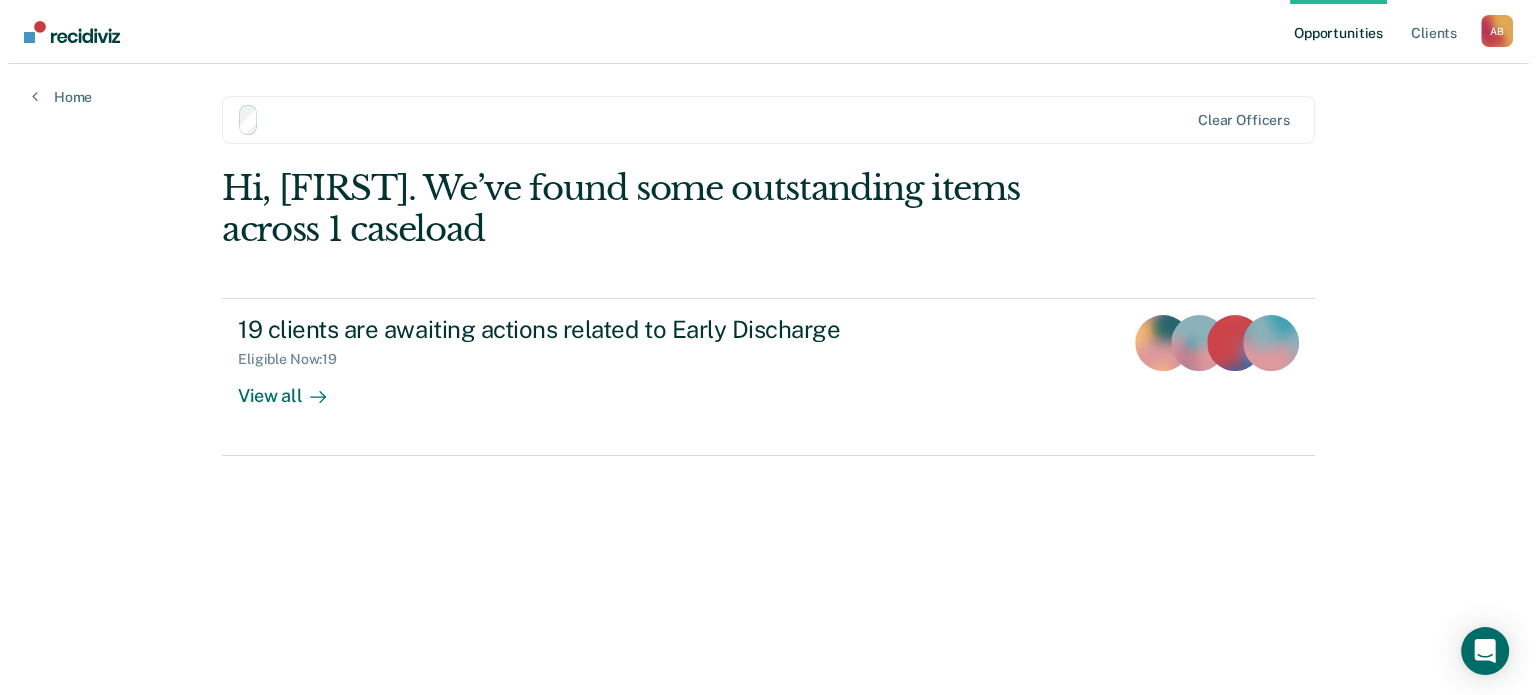 scroll, scrollTop: 0, scrollLeft: 0, axis: both 